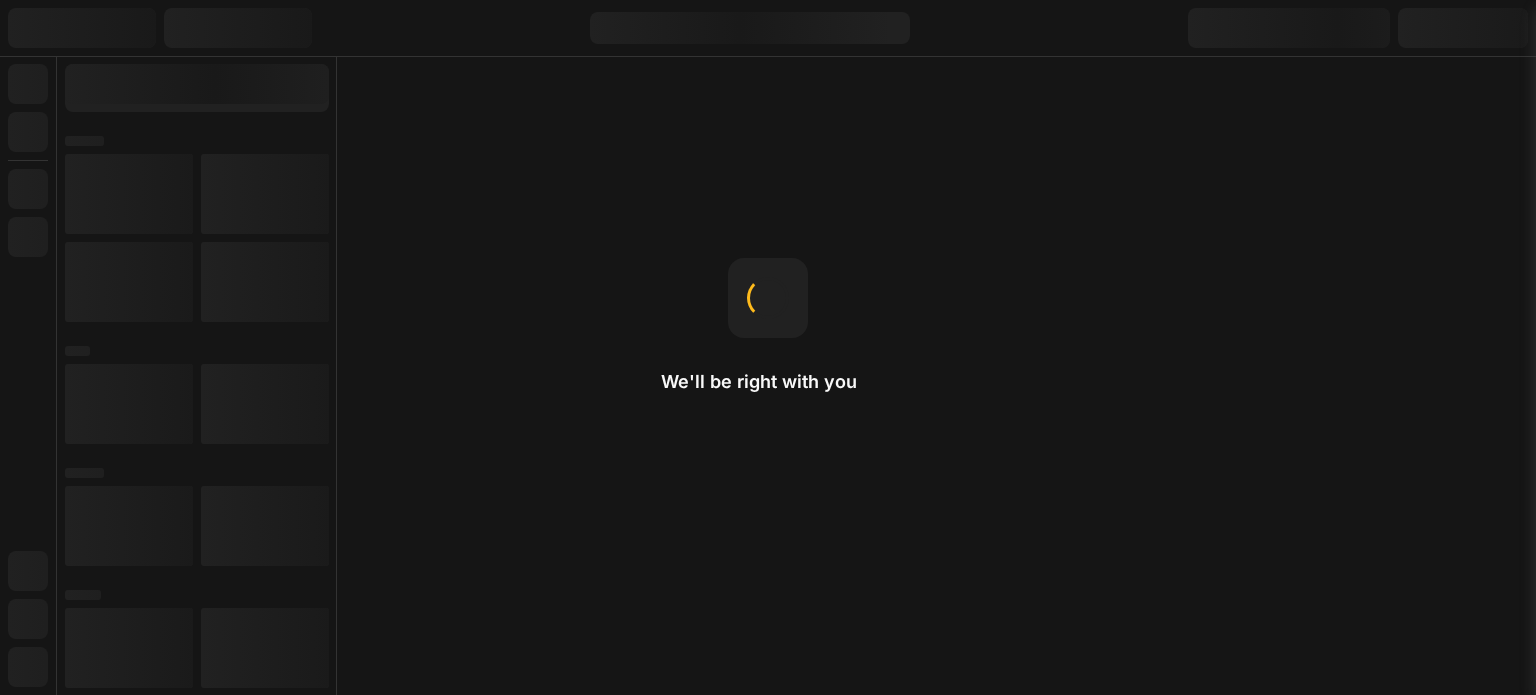 scroll, scrollTop: 0, scrollLeft: 0, axis: both 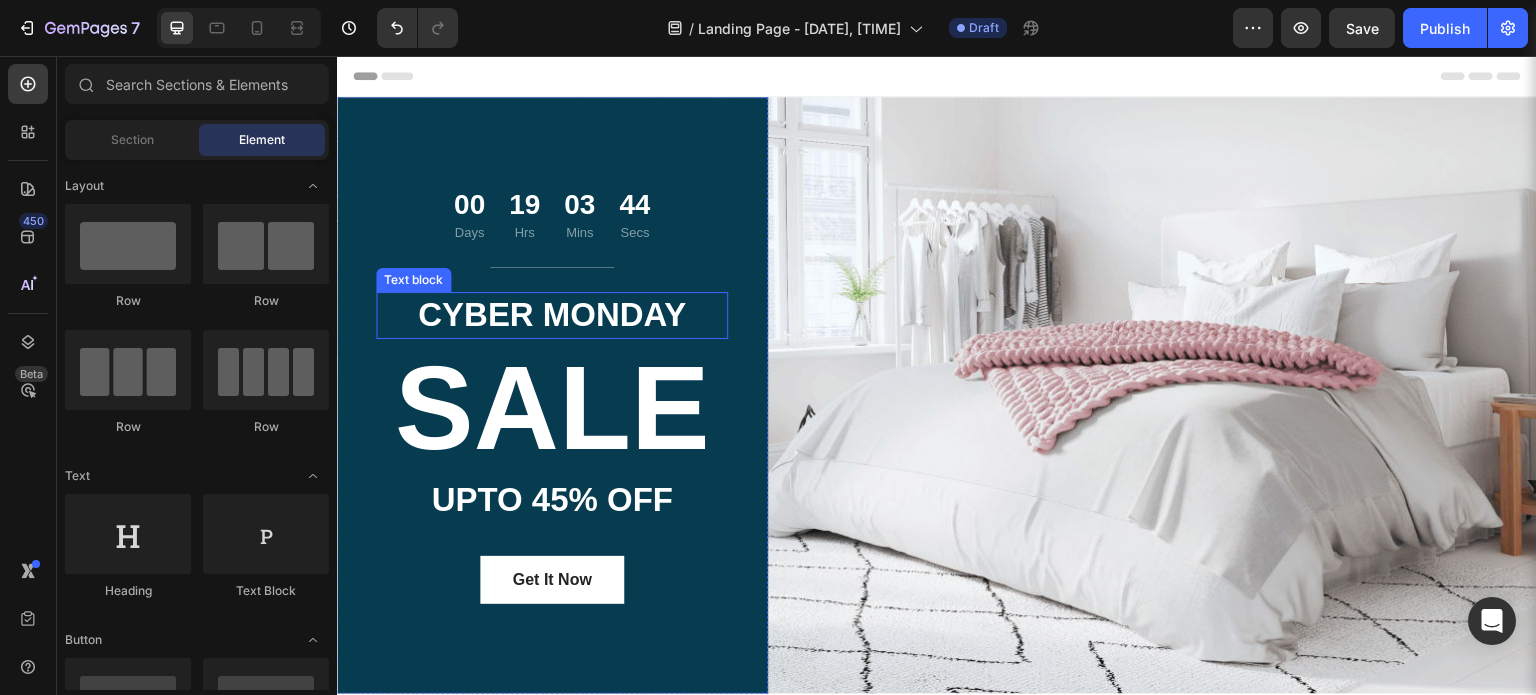 click on "CYBER MONDAY" at bounding box center (552, 315) 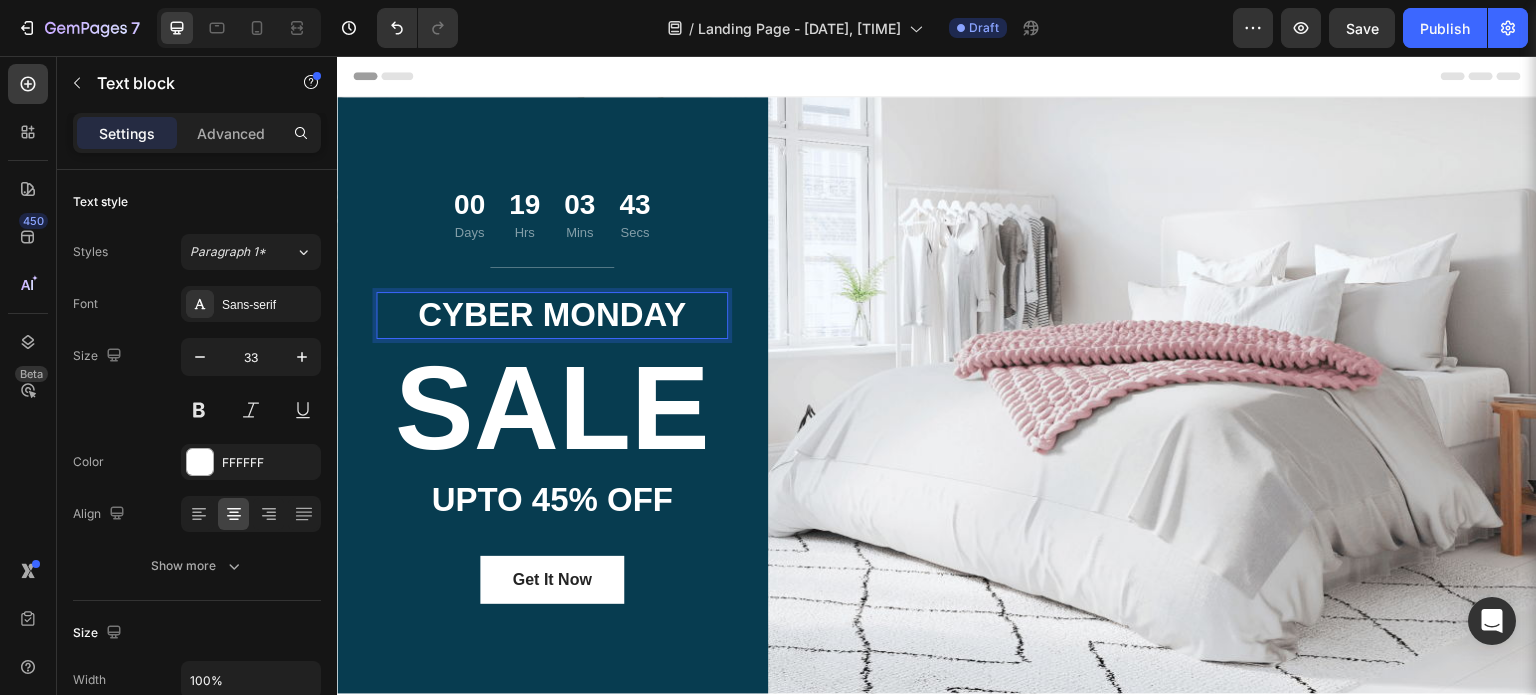click on "CYBER MONDAY" at bounding box center (552, 315) 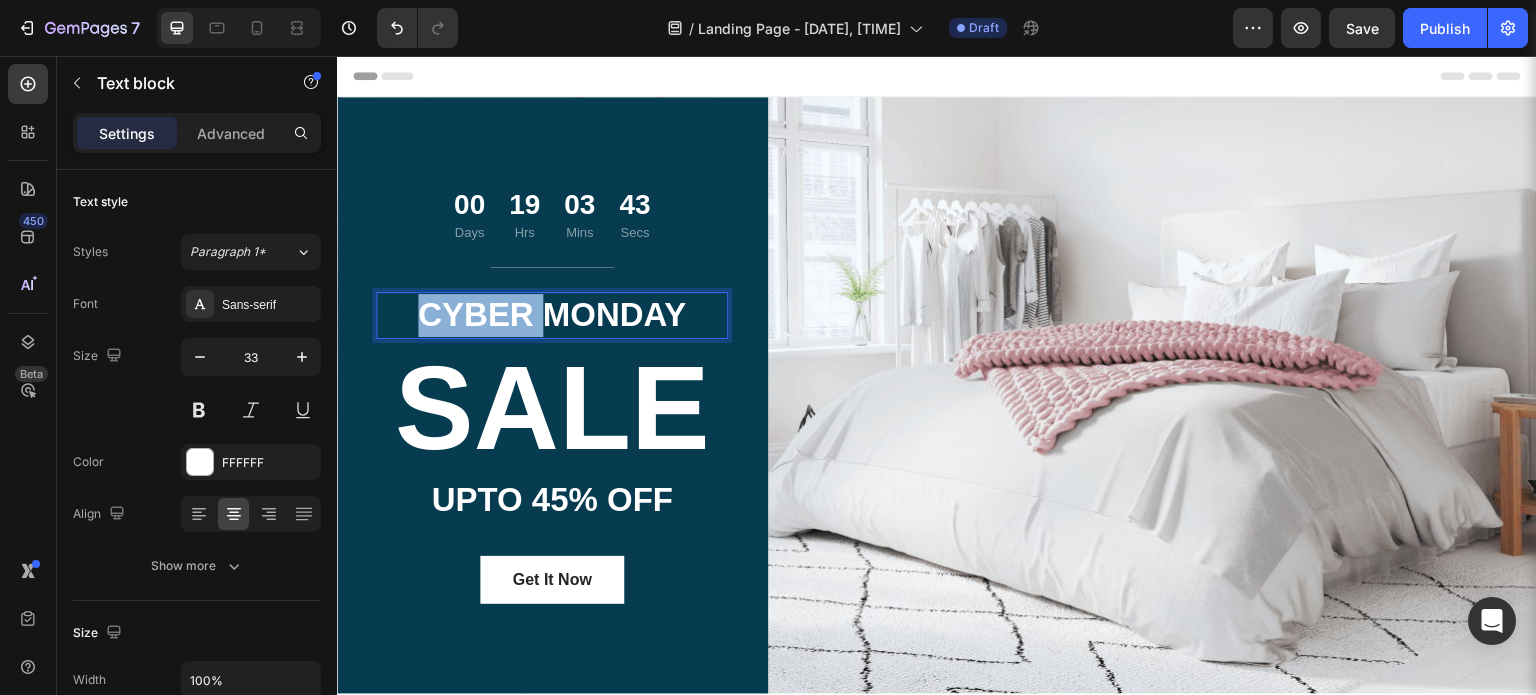 click on "CYBER MONDAY" at bounding box center (552, 315) 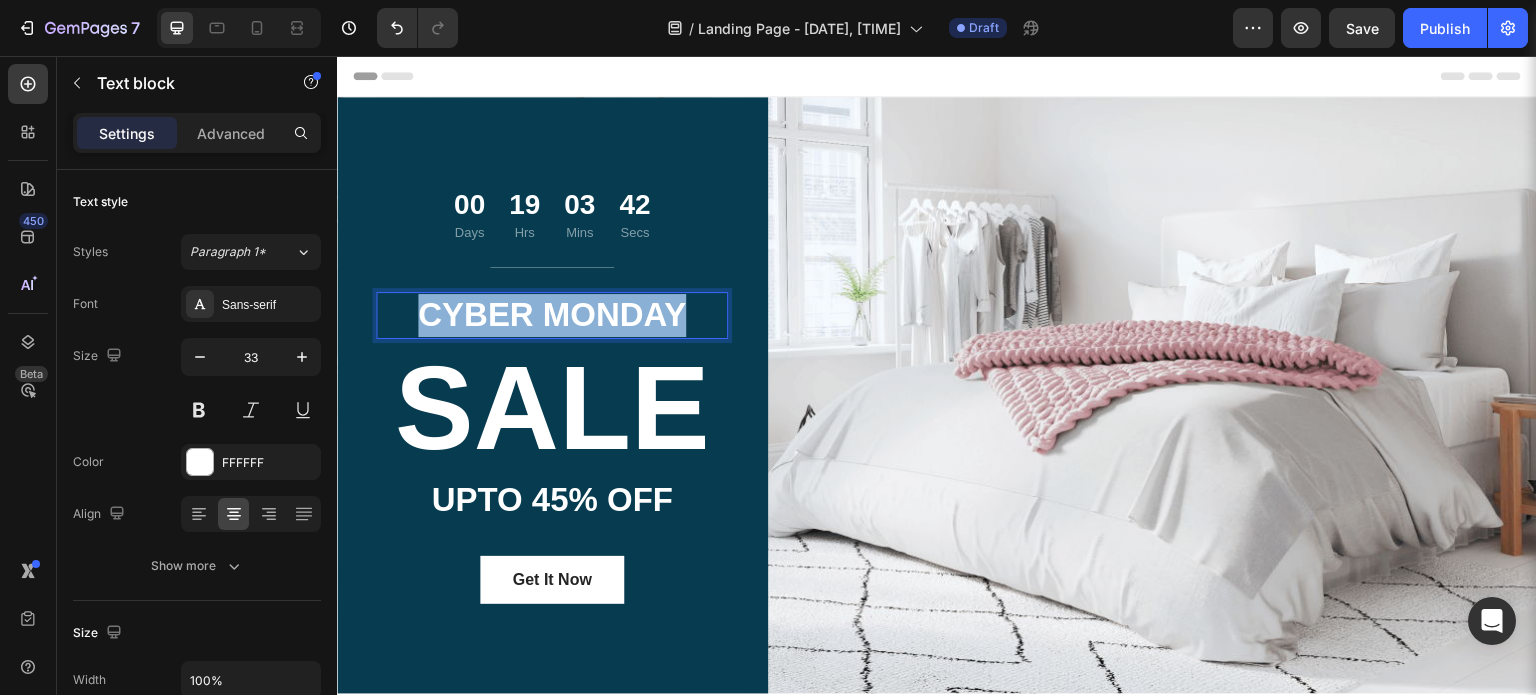 click on "CYBER MONDAY" at bounding box center [552, 315] 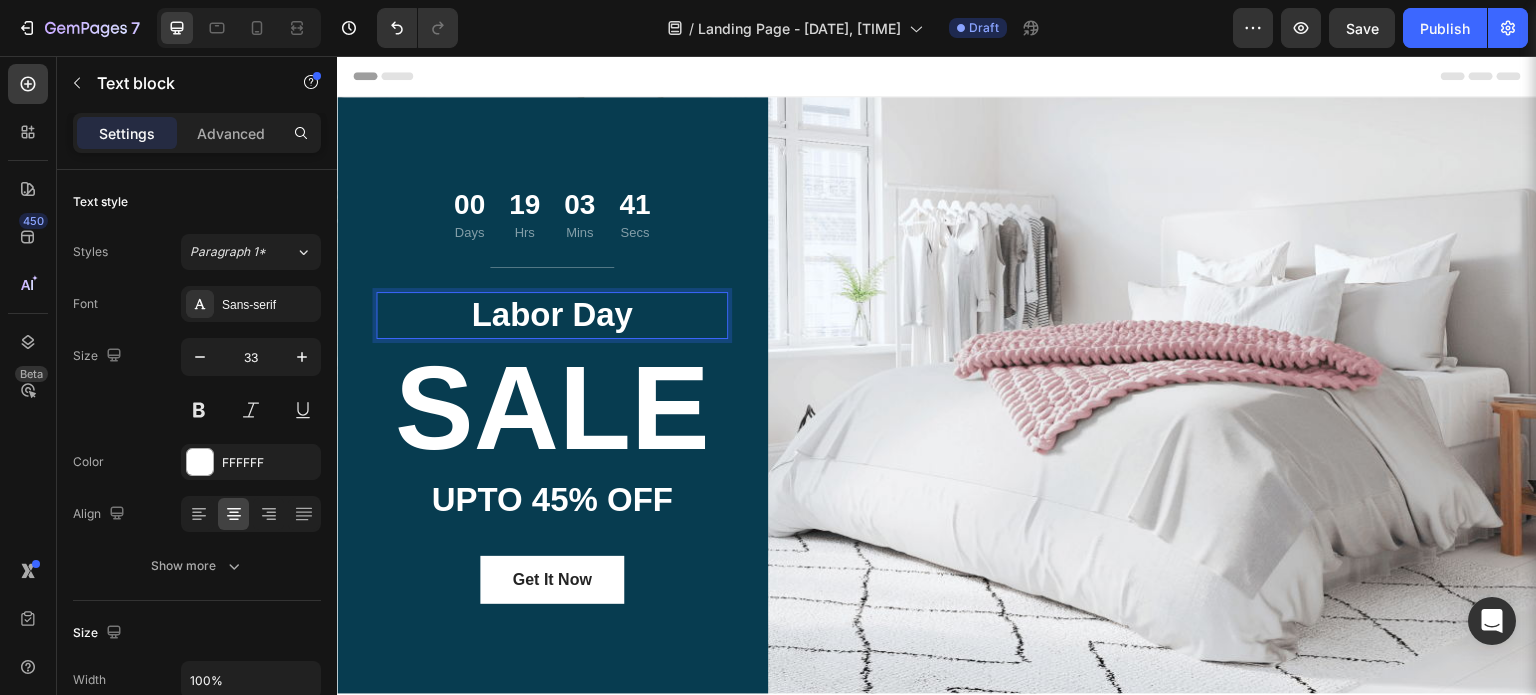 click on "SALE" at bounding box center (552, 408) 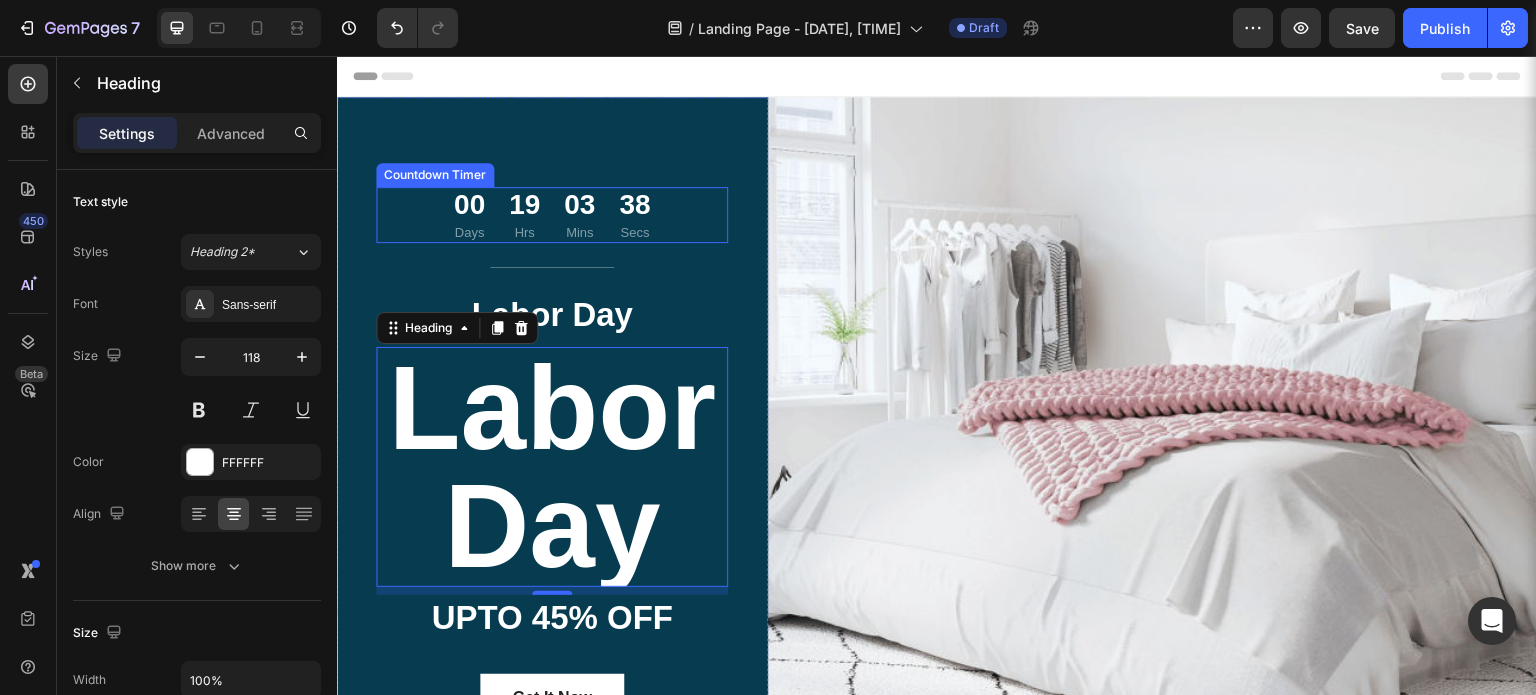 click on "[DAYS] Days [HOURS] Hrs [MINUTES] Mins [SECONDS] Secs Countdown Timer" at bounding box center (552, 215) 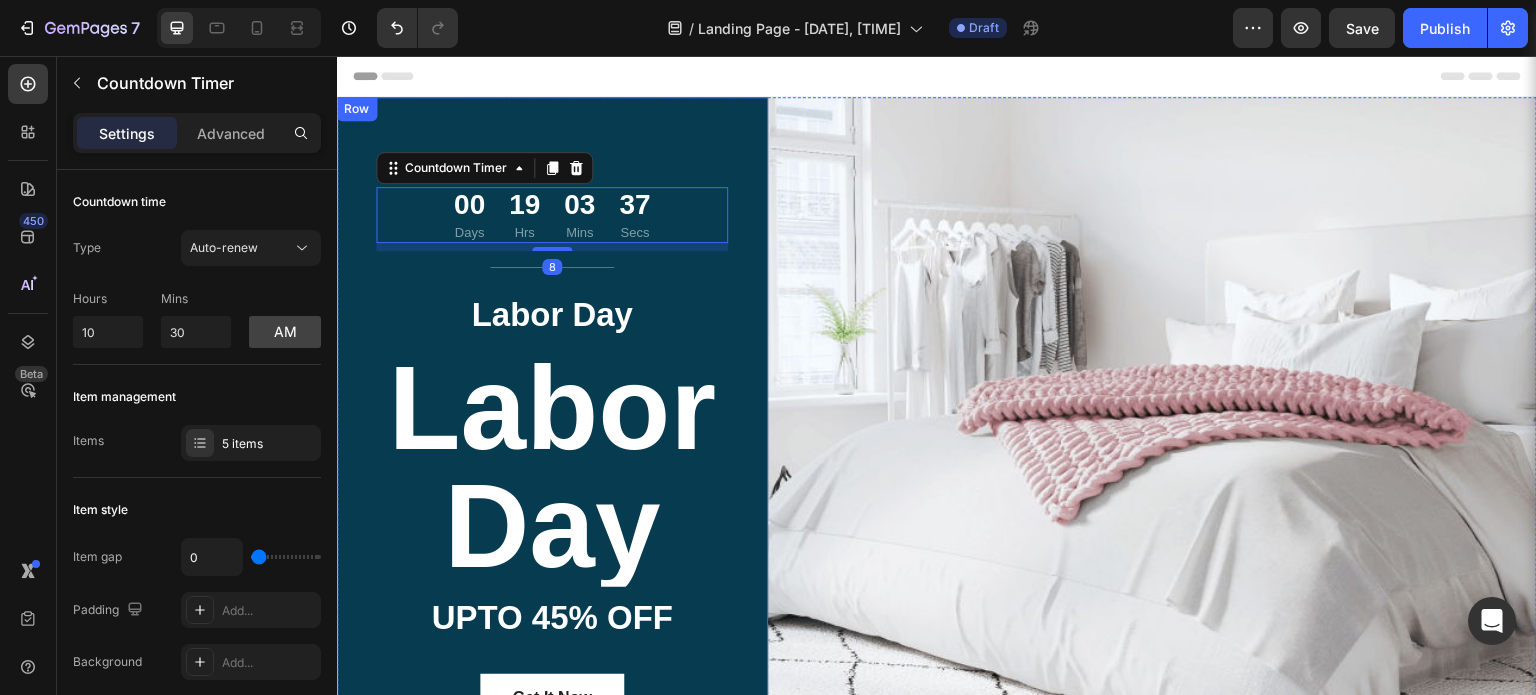 click on "Labor Day" at bounding box center (552, 315) 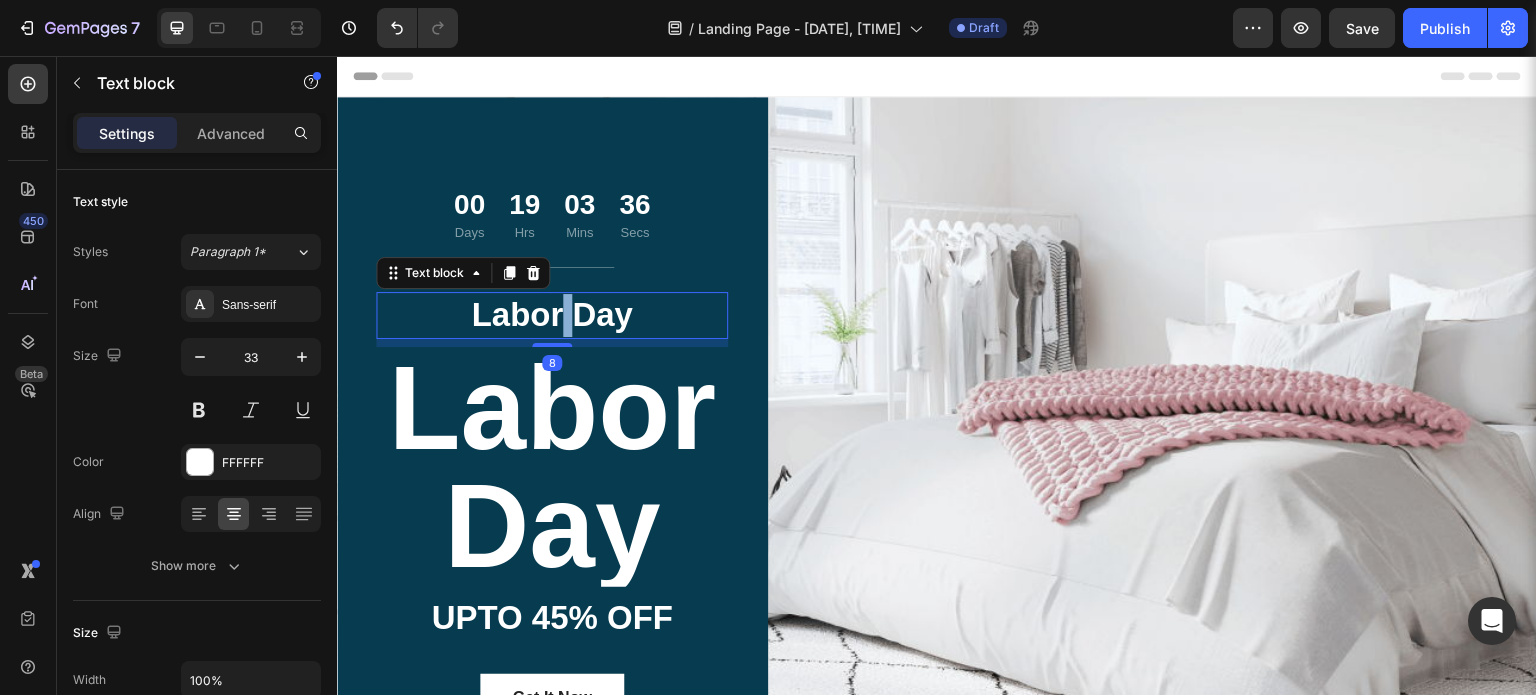 click on "Labor Day" at bounding box center [552, 315] 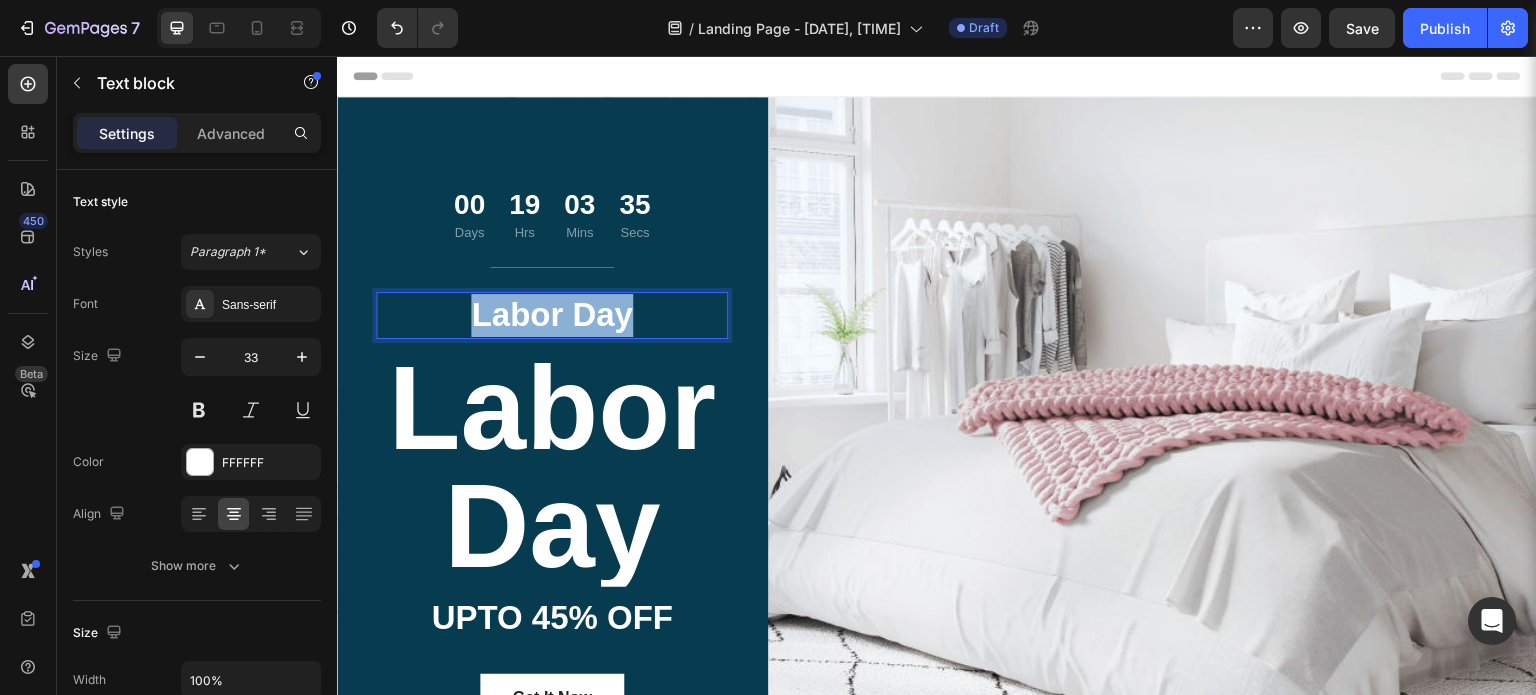 click on "Labor Day" at bounding box center (552, 315) 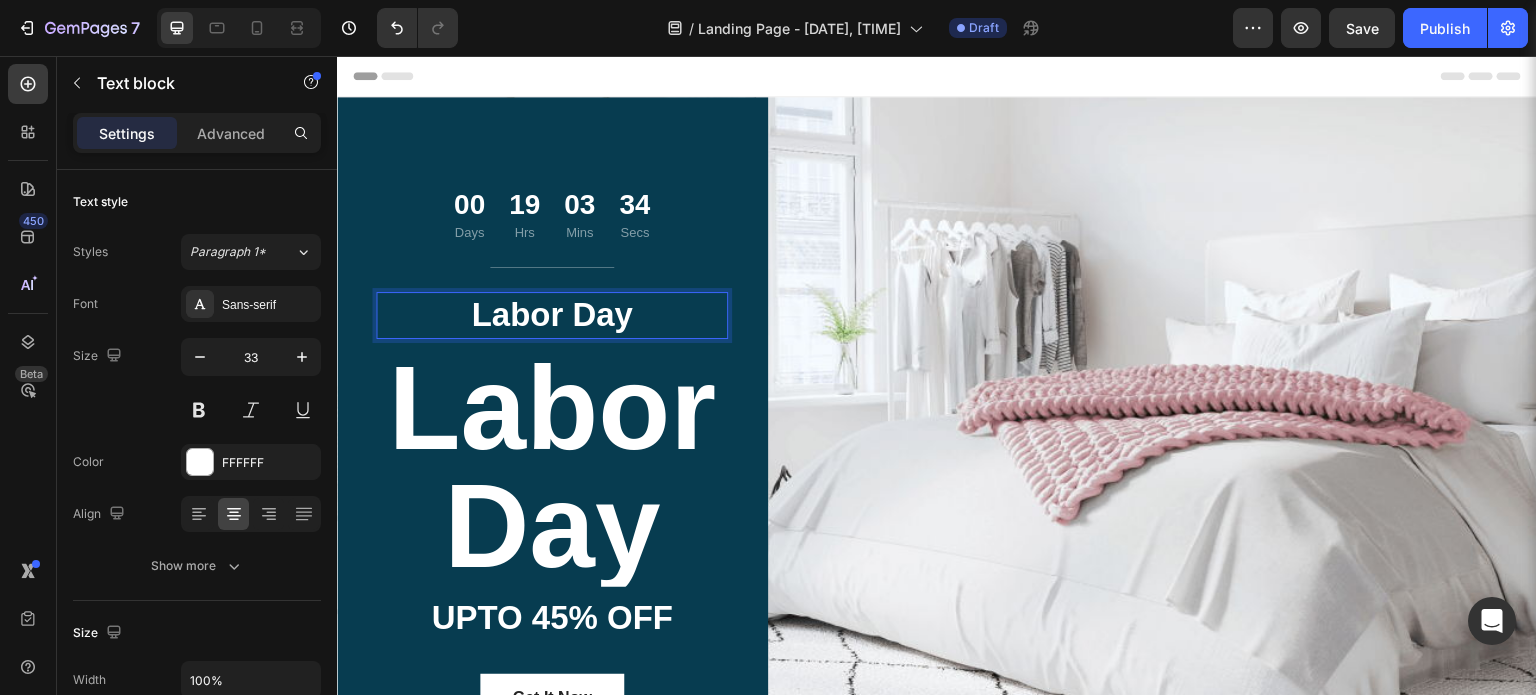 click on "Labor Day" at bounding box center (552, 467) 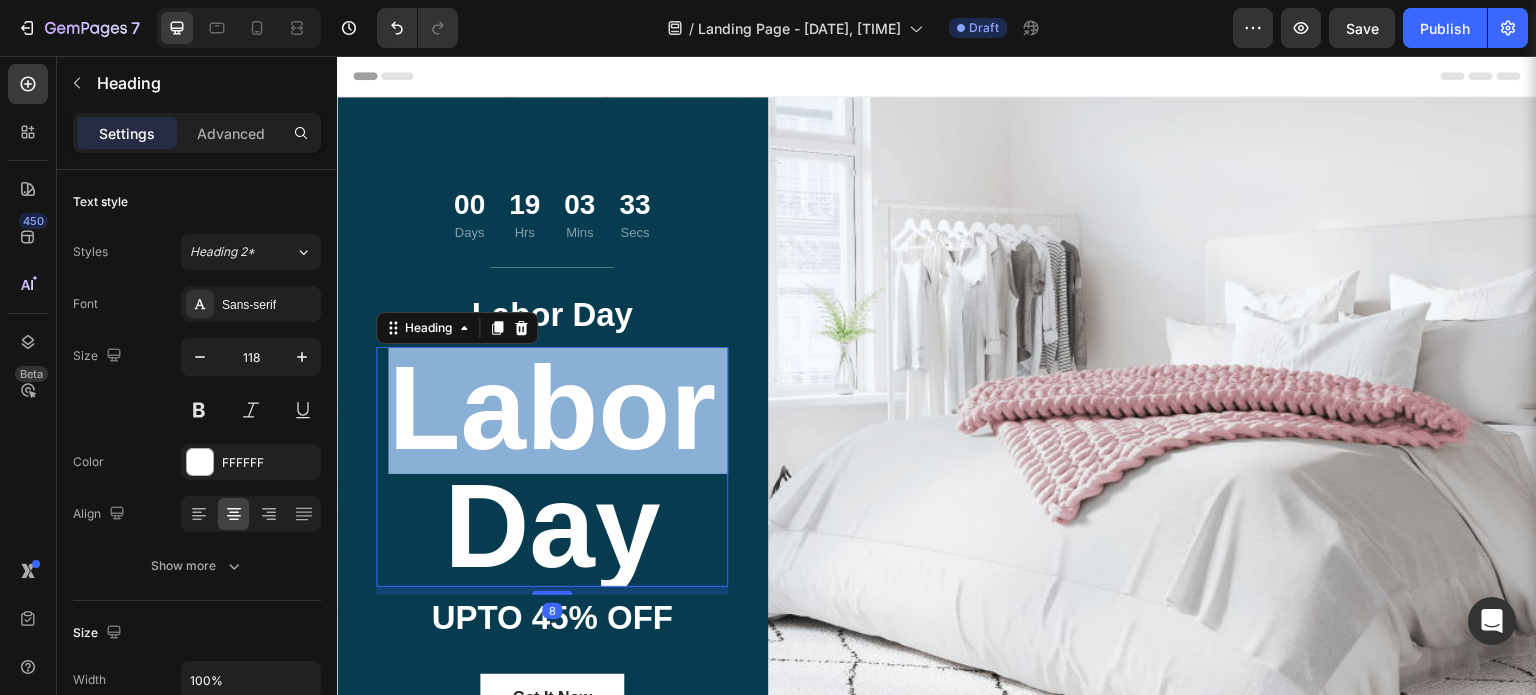 click on "Labor Day" at bounding box center [552, 467] 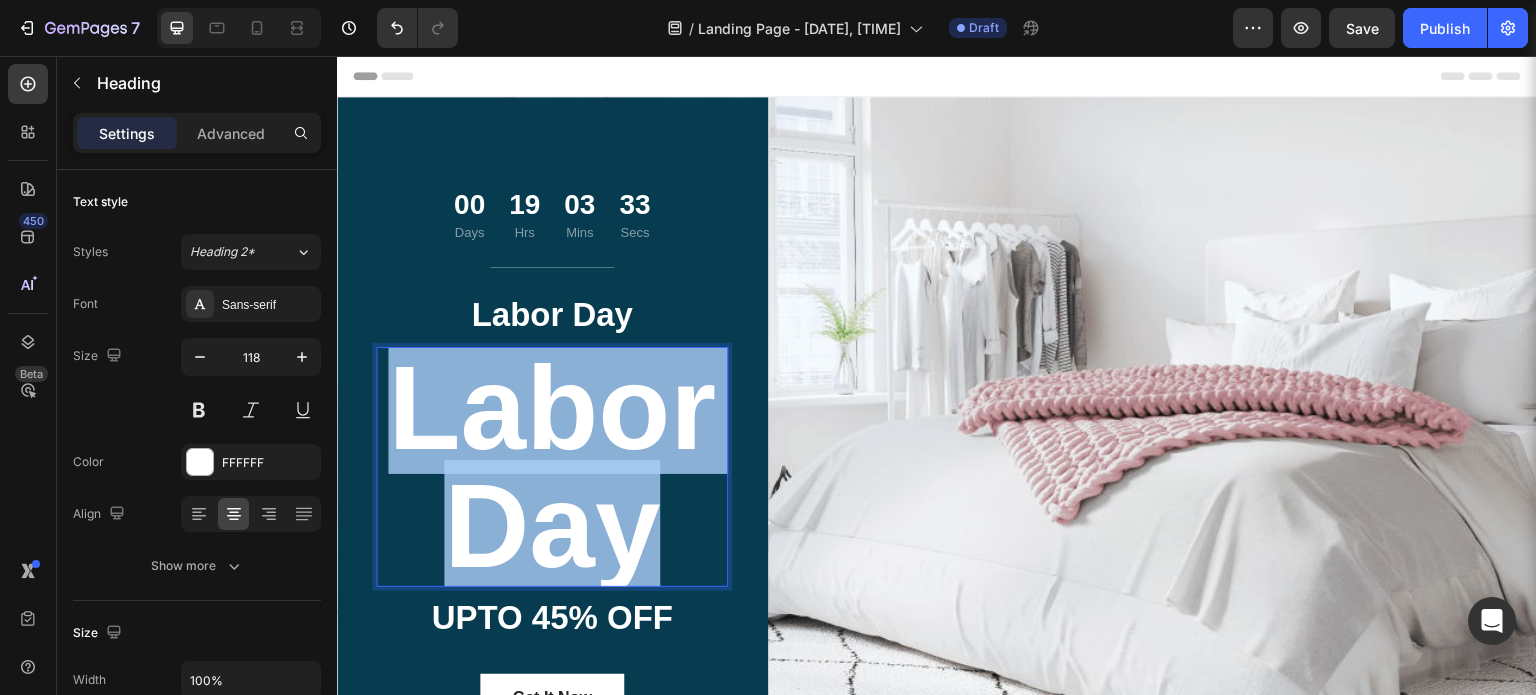 click on "Labor Day" at bounding box center [552, 467] 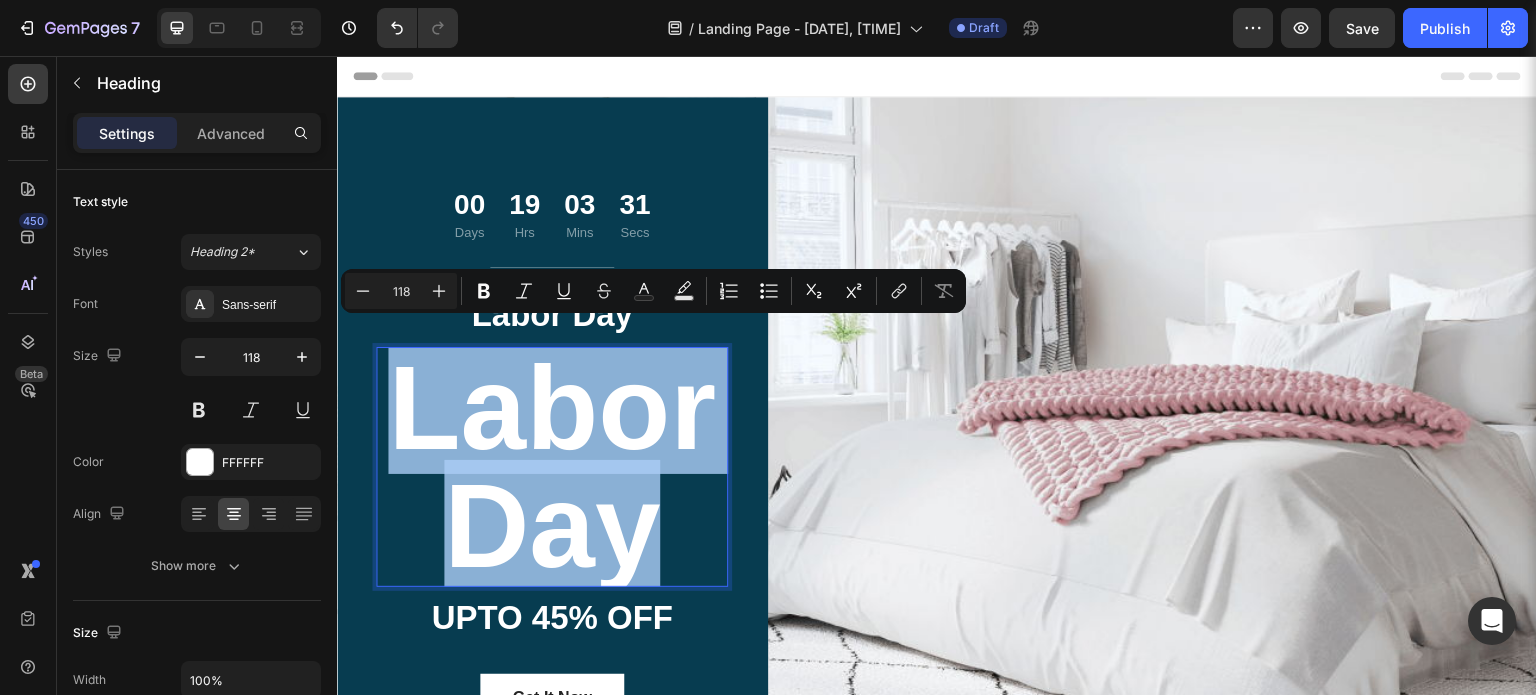 type 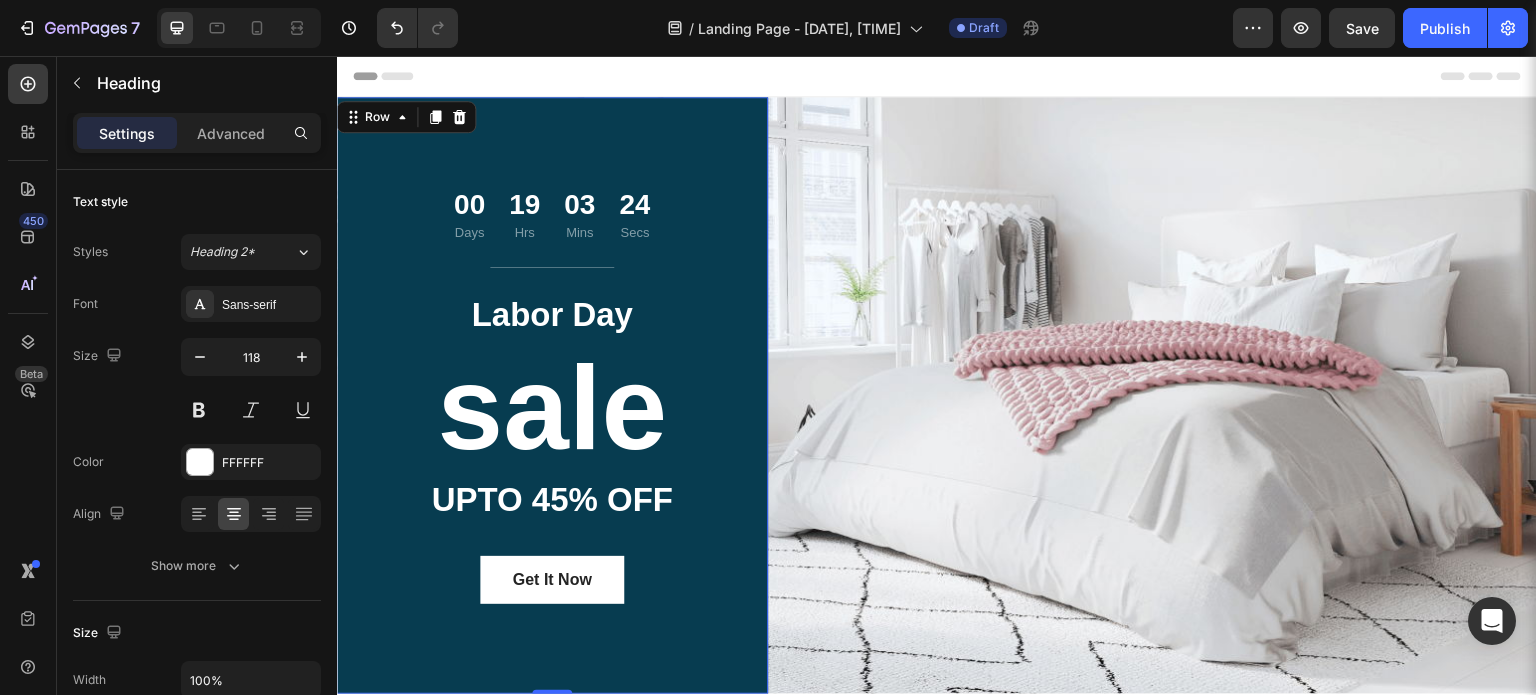 click on "[DAYS] Days [HOURS] Hrs [MINUTES] Mins [SECONDS] Secs Countdown Timer                Title Line Labor Day Text block sale Heading UPTO 45% OFF Text block Get It Now Button" at bounding box center (552, 395) 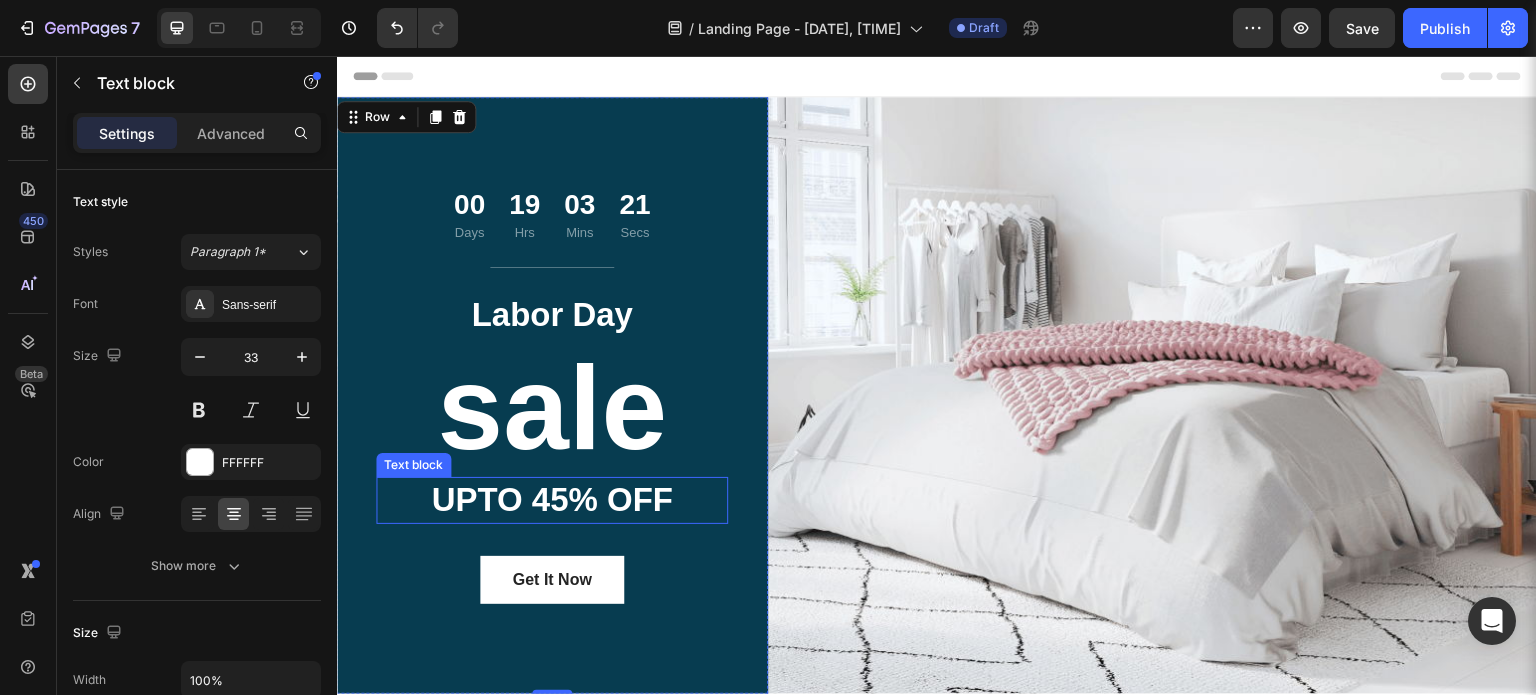 click on "UPTO 45% OFF" at bounding box center [552, 500] 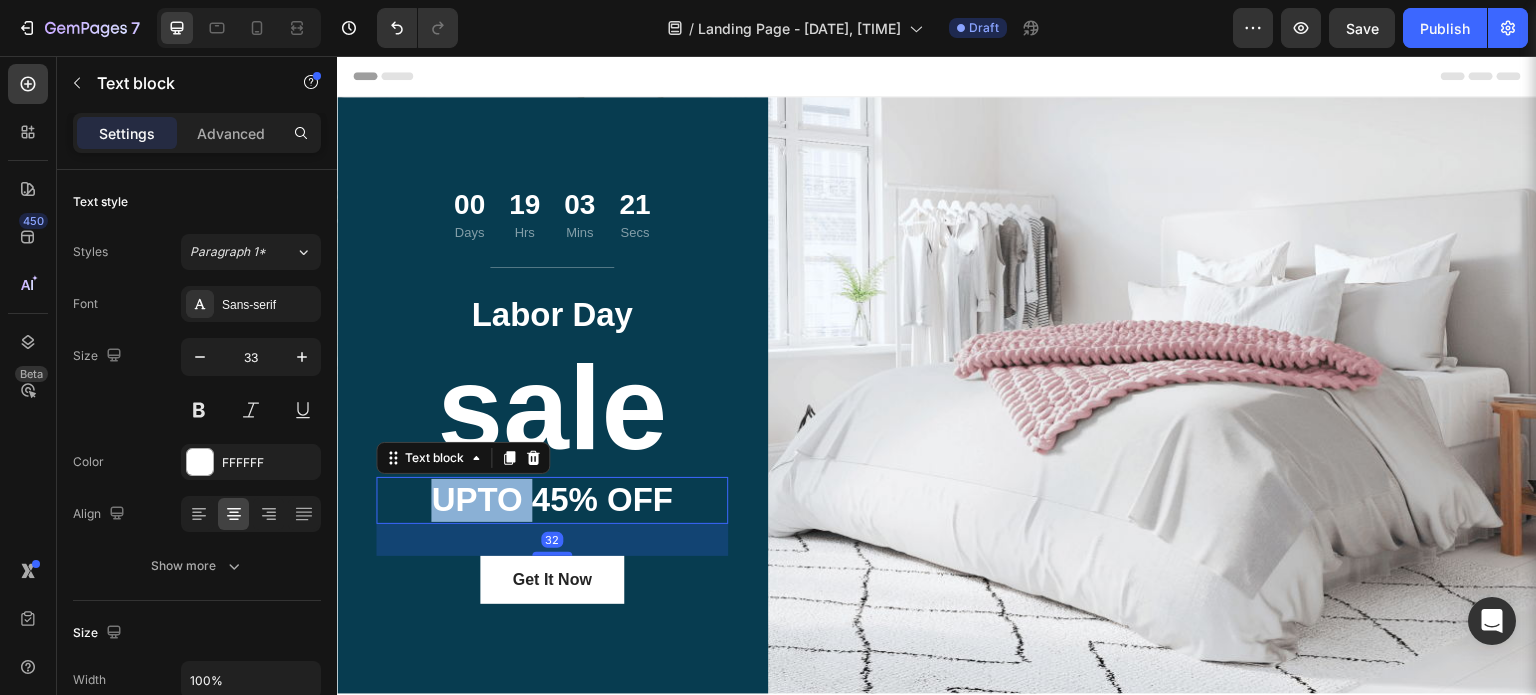 click on "UPTO 45% OFF" at bounding box center (552, 500) 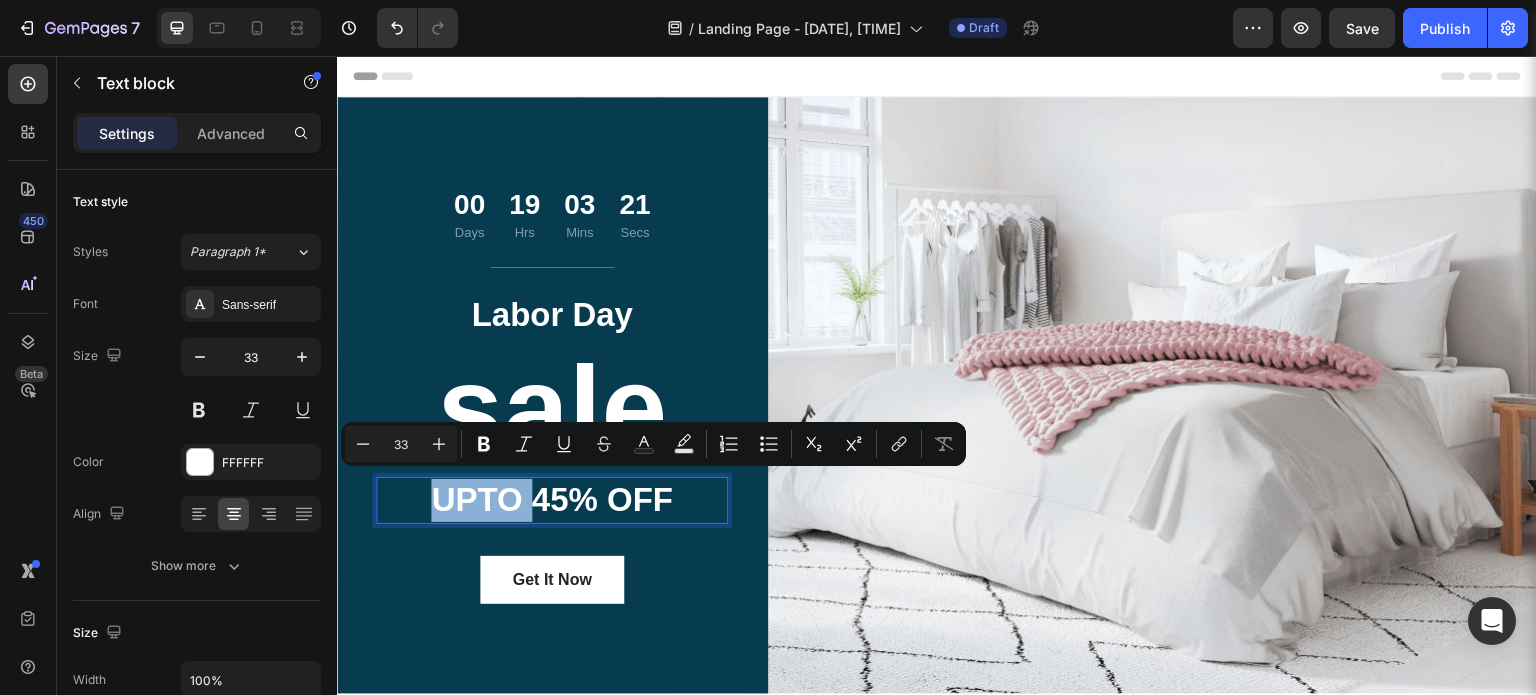 click on "UPTO 45% OFF" at bounding box center [552, 500] 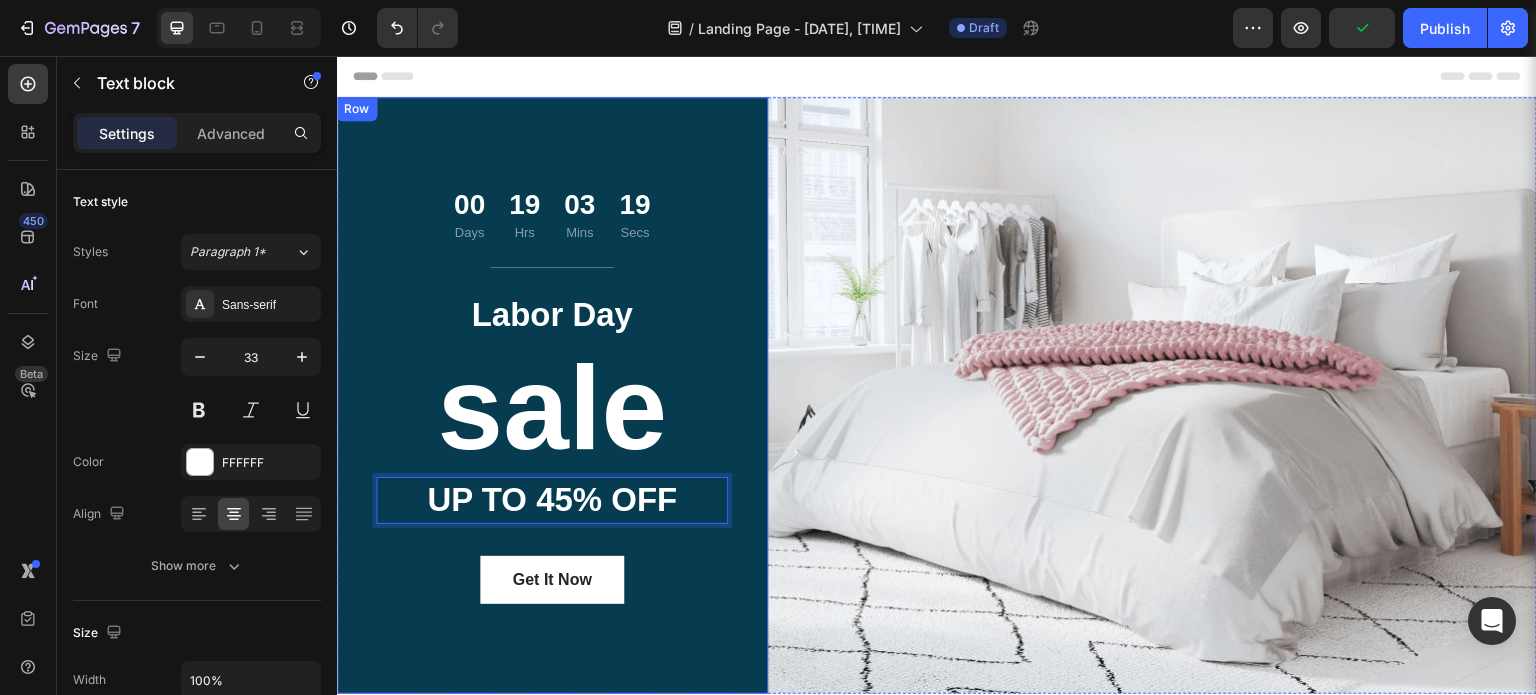 click on "Get It Now Button" at bounding box center (552, 580) 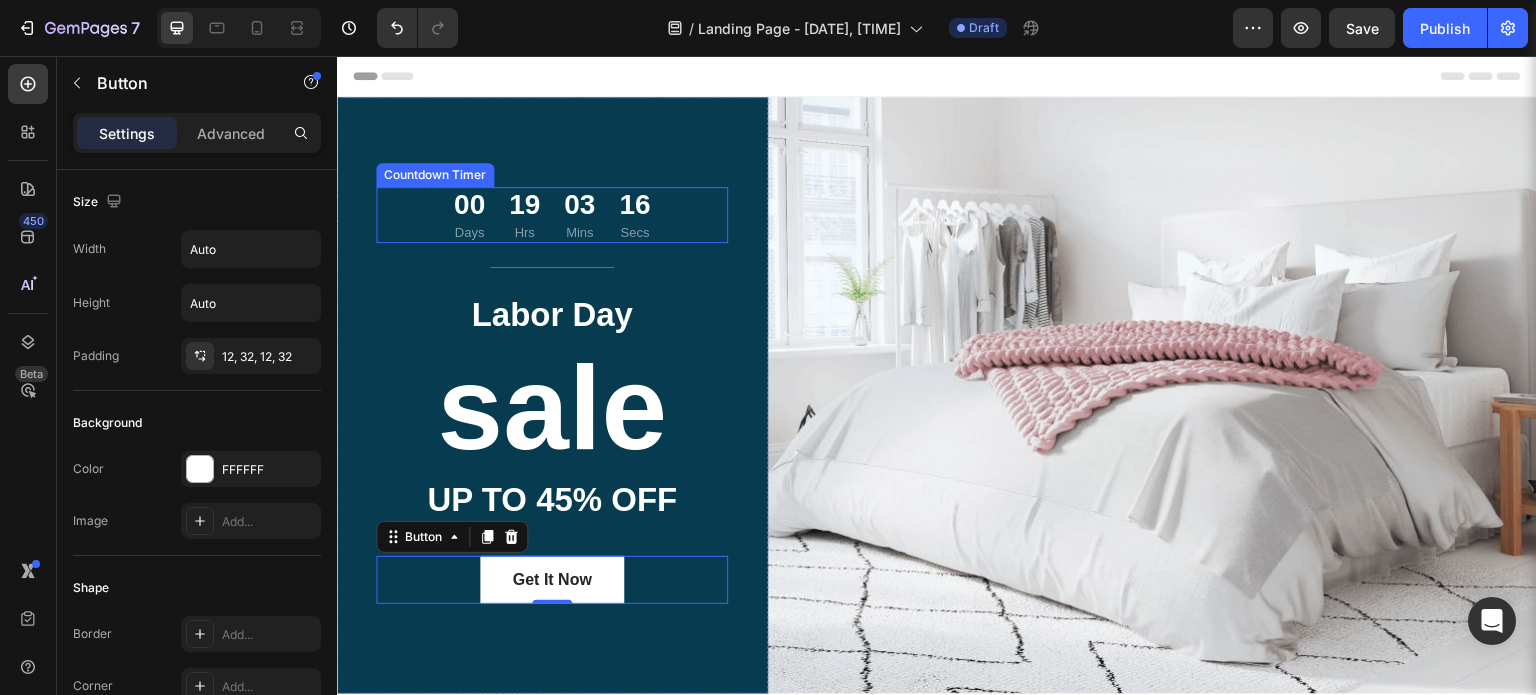 click on "[DAYS] Days [HOURS] Hrs [MINUTES] Mins [SECONDS] Secs" at bounding box center (552, 215) 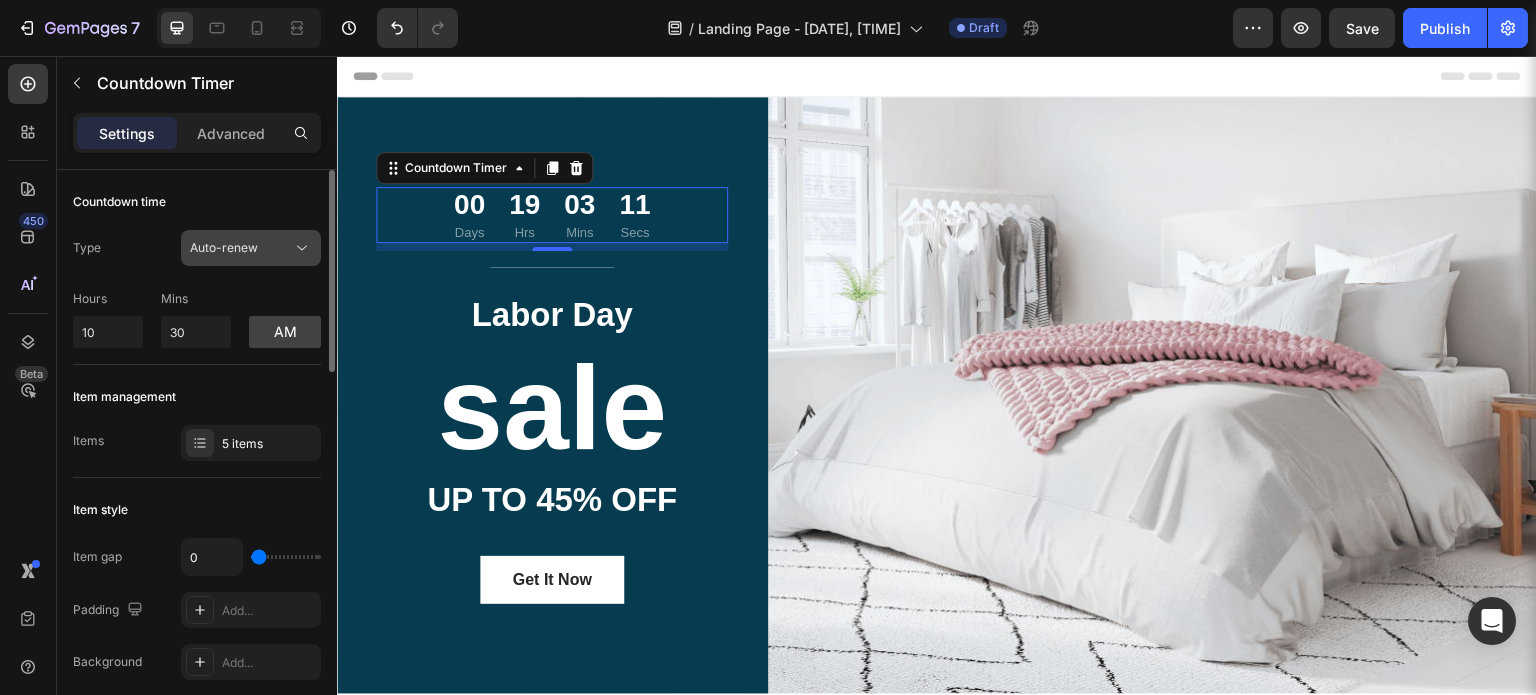 click on "Auto-renew" at bounding box center (224, 247) 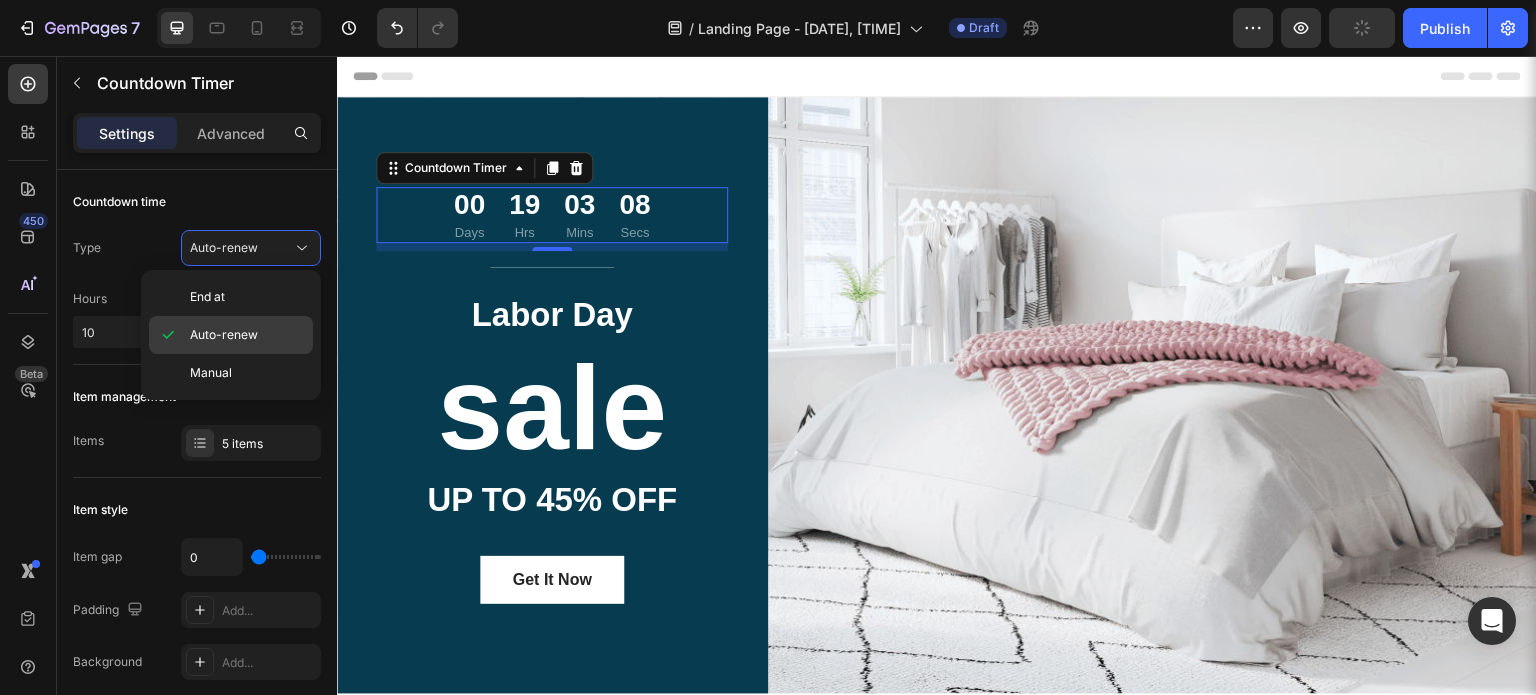 click on "Auto-renew" at bounding box center [247, 335] 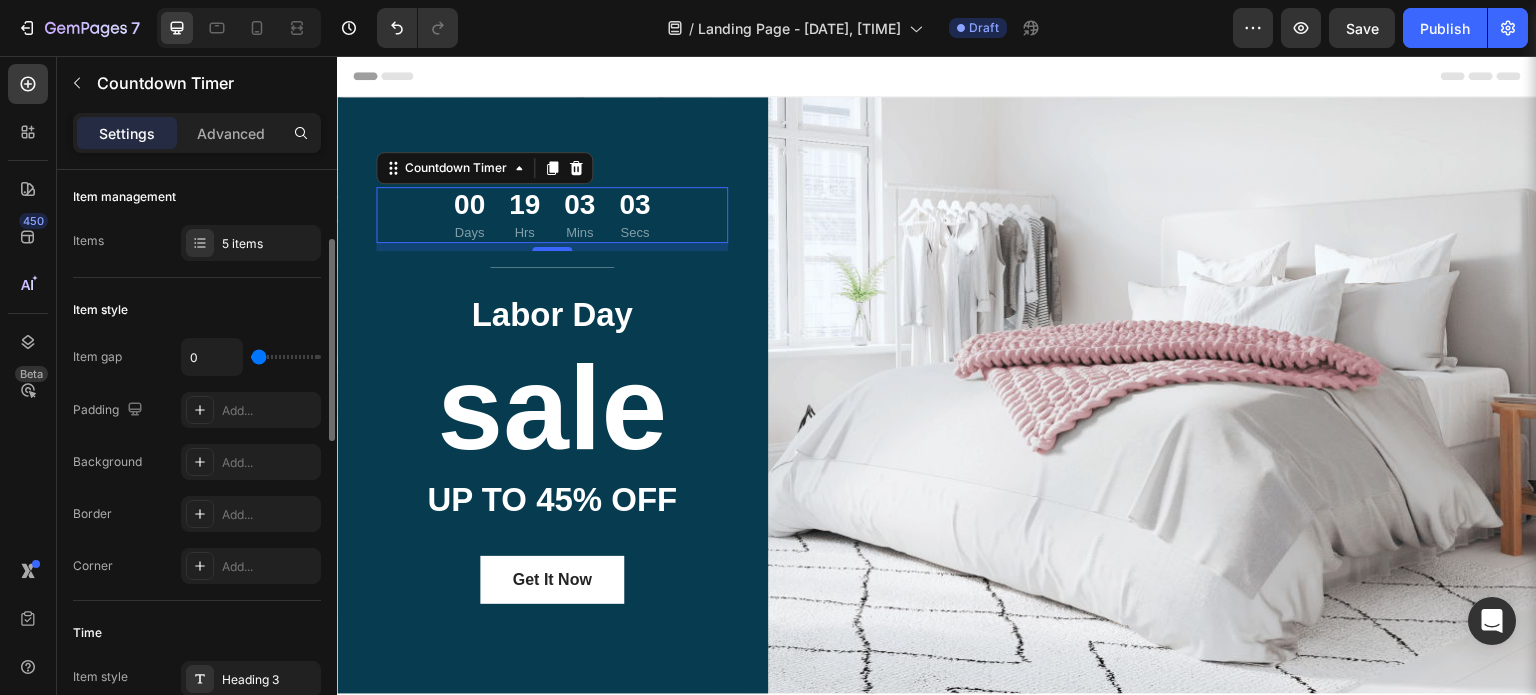 scroll, scrollTop: 0, scrollLeft: 0, axis: both 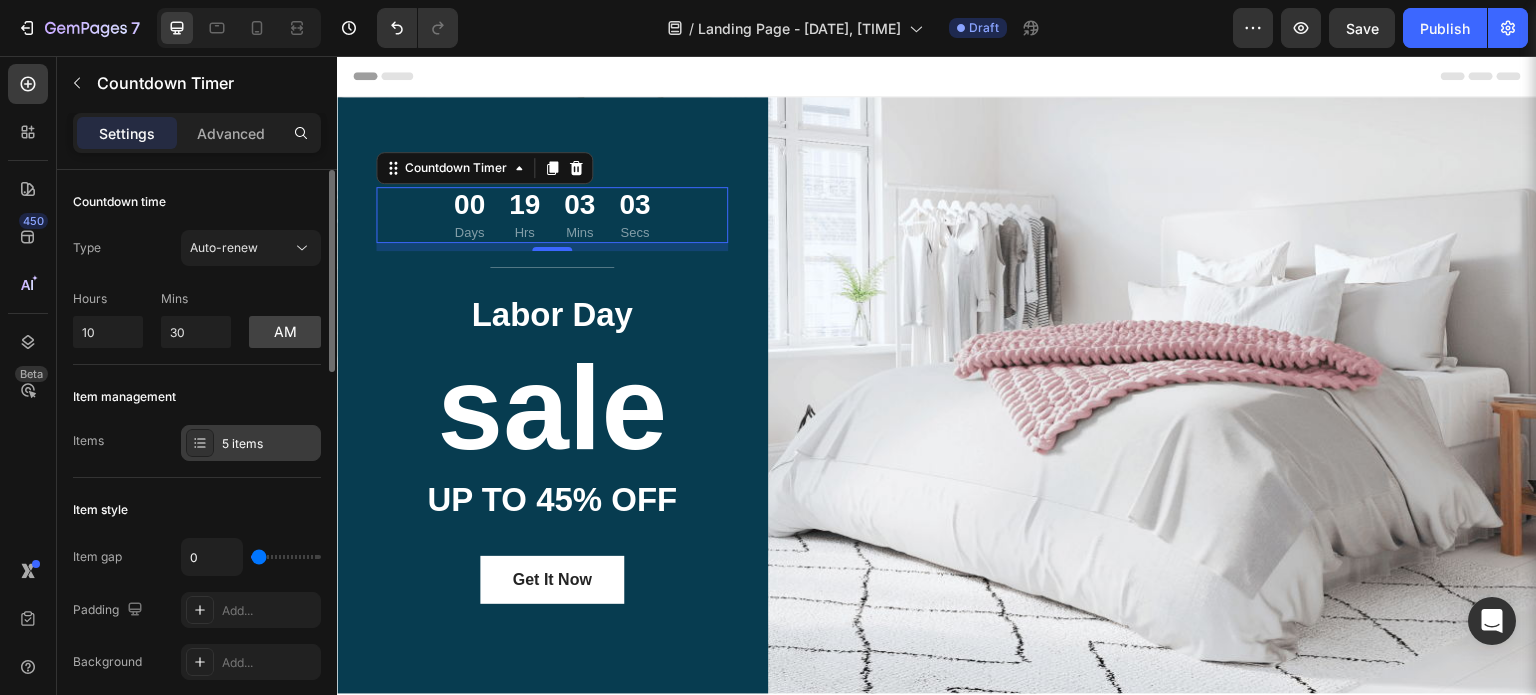 click on "5 items" at bounding box center (269, 444) 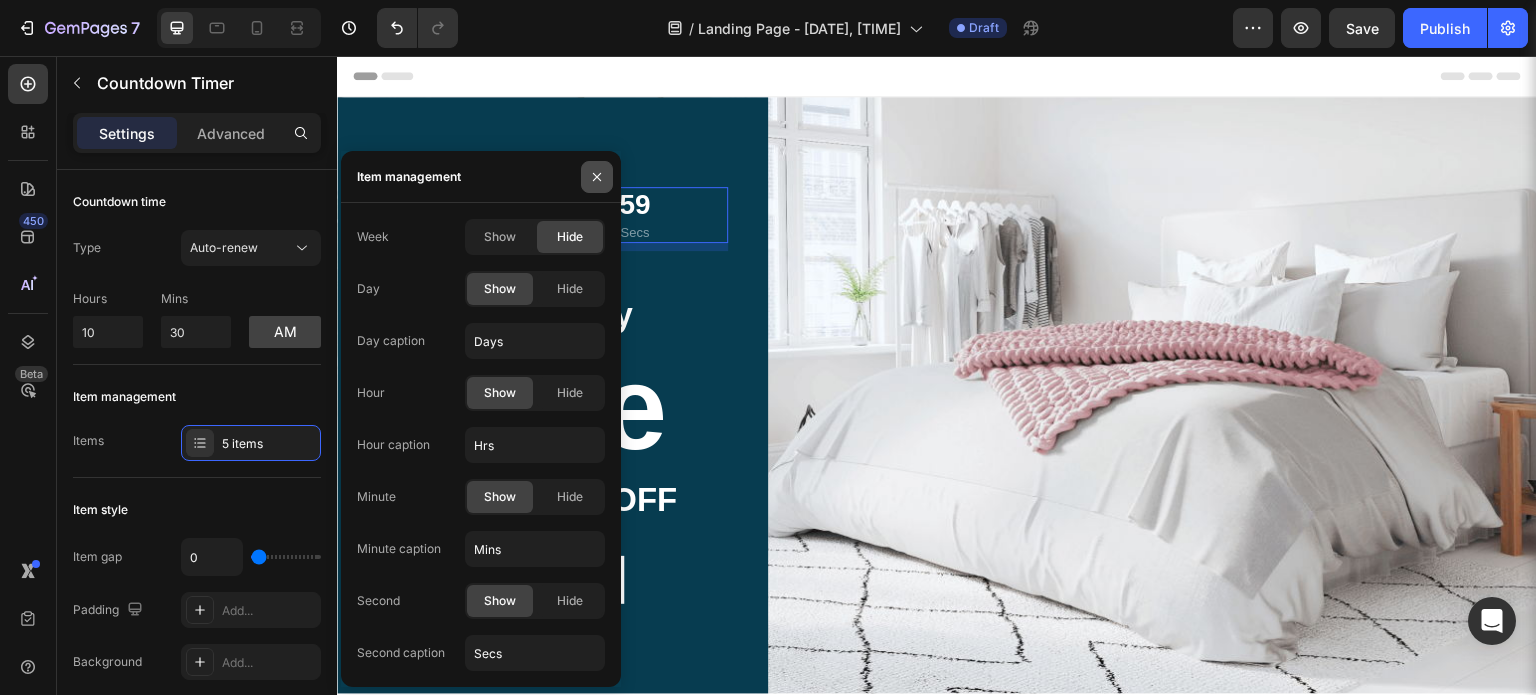 click 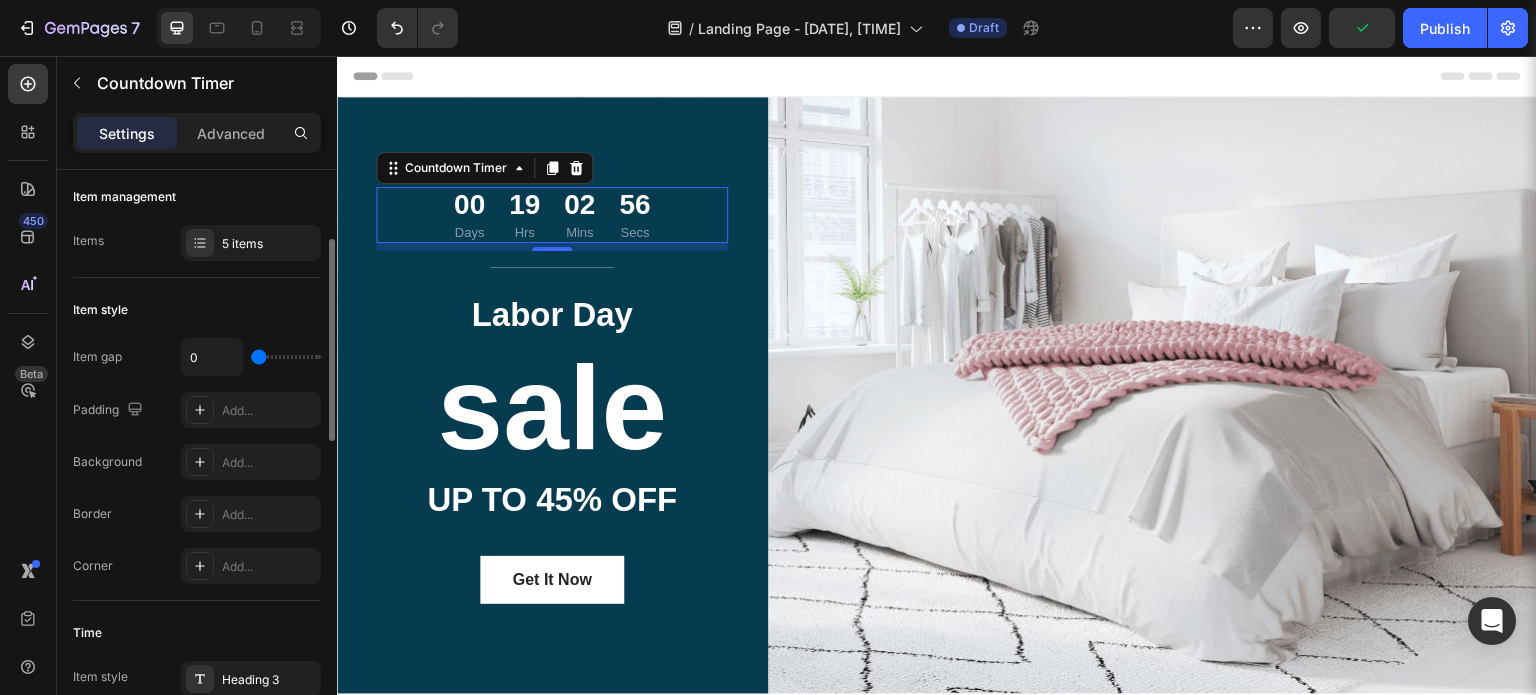 scroll, scrollTop: 300, scrollLeft: 0, axis: vertical 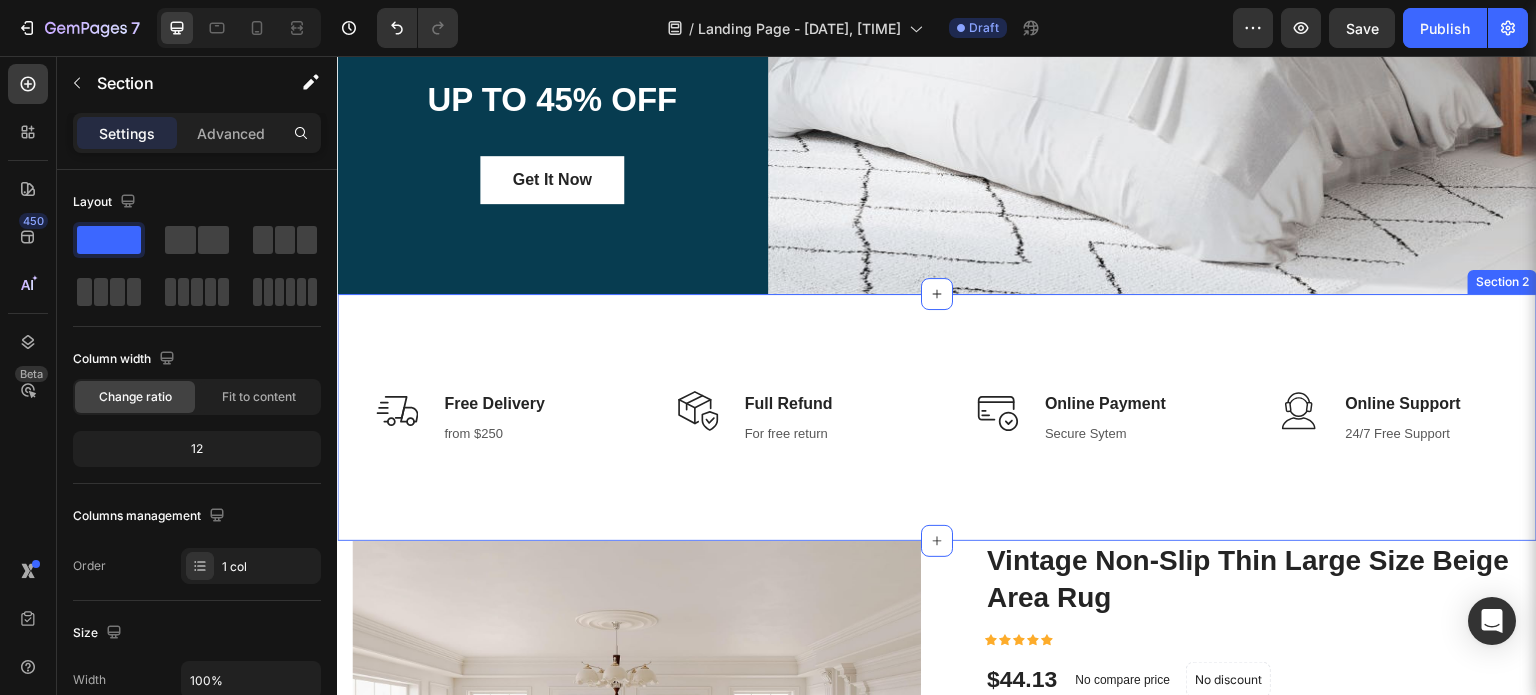 click on "Section 2" at bounding box center [1502, 282] 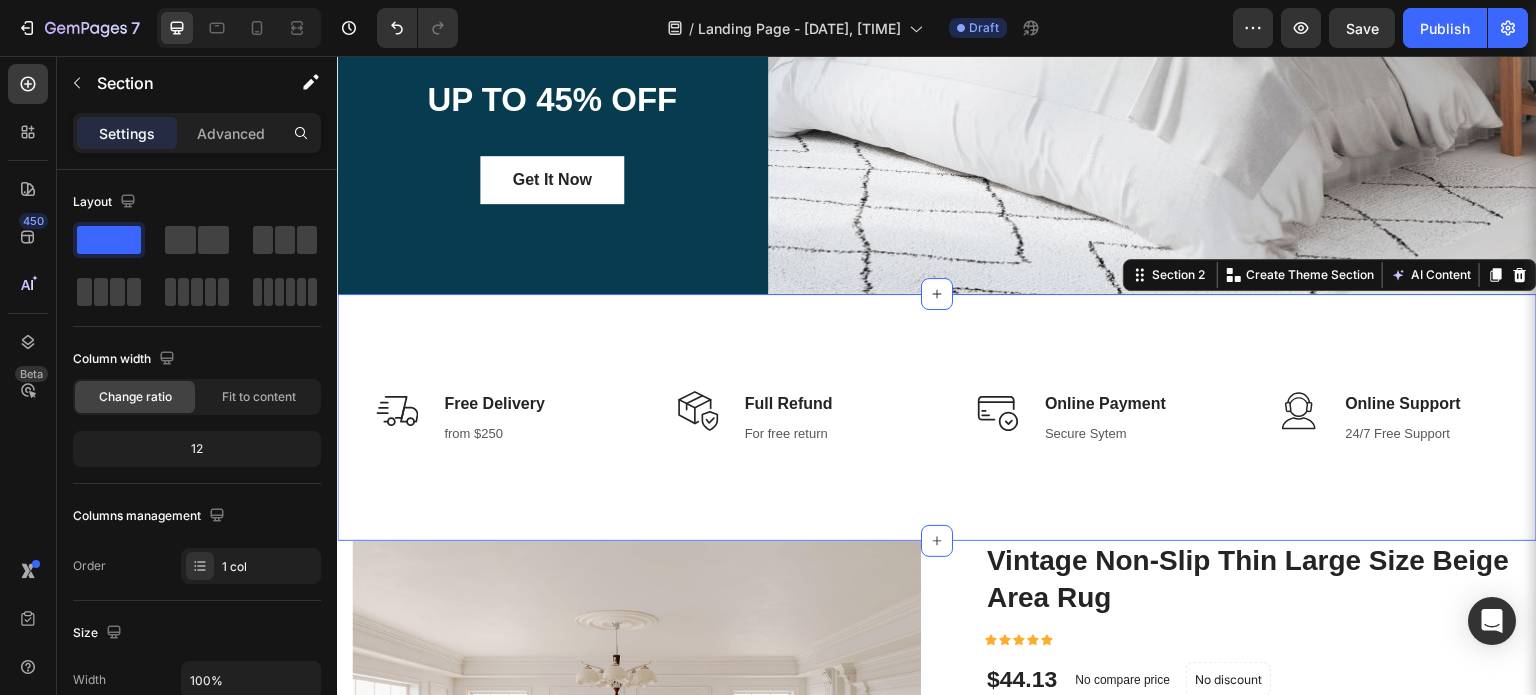 click on "Image Free Delivery Text block from $250 Text block Row Image Full Refund Text block For free return Text block Row Image Online Payment Text block Secure Sytem Text block Row Image Online Support Text block 24/7 Free Support Text block Row Row Section 2   You can create reusable sections Create Theme Section AI Content Write with GemAI What would you like to describe here? Tone and Voice Persuasive Product Vintage Non-Slip Thin Large Size Beige Area Rug Show more Generate" at bounding box center [937, 418] 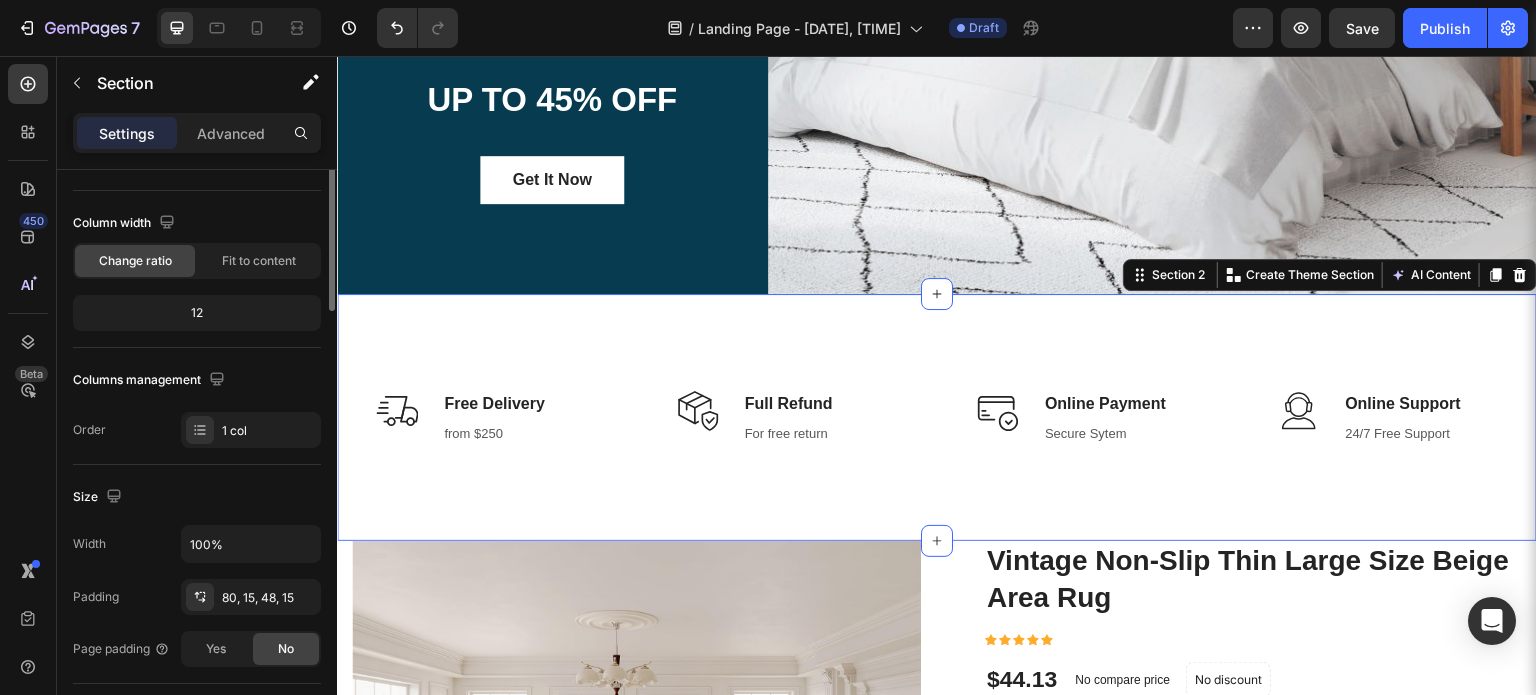 scroll, scrollTop: 0, scrollLeft: 0, axis: both 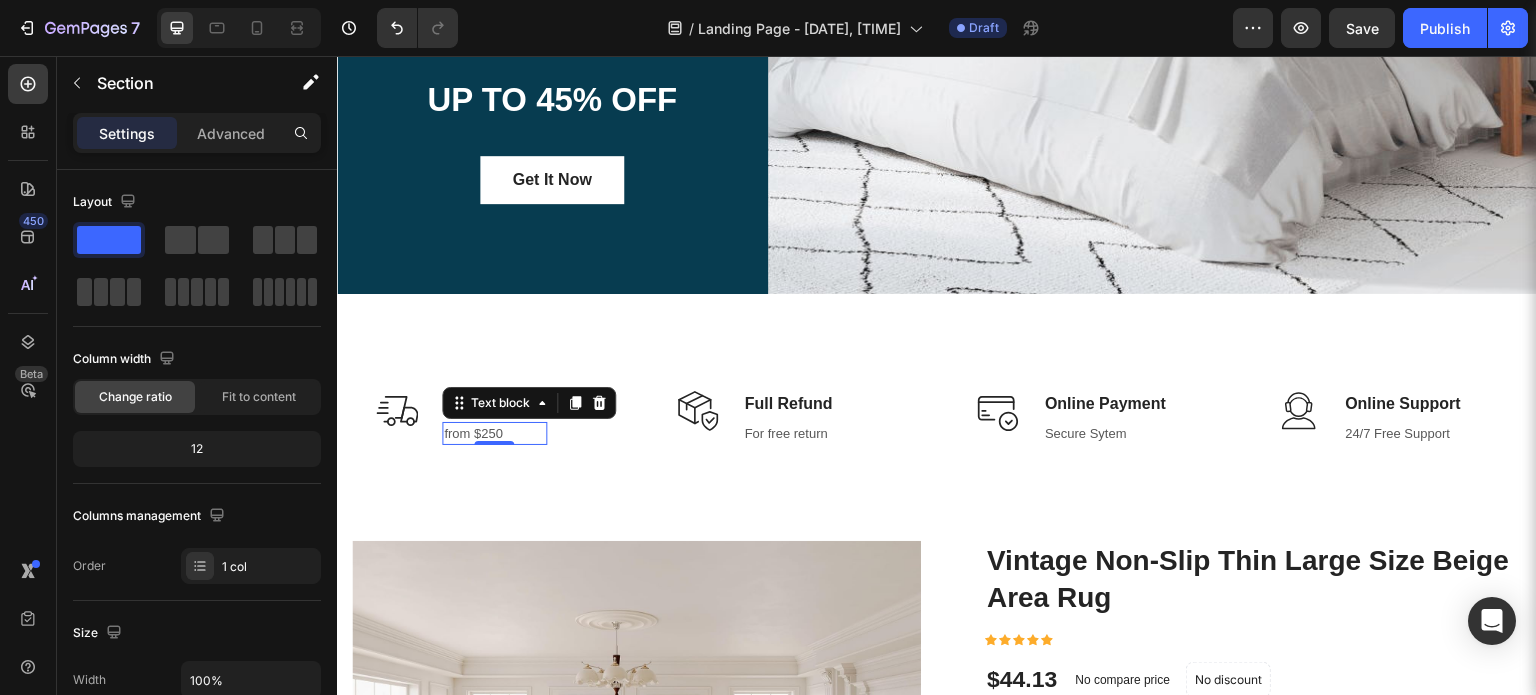 click on "from $250" at bounding box center (494, 434) 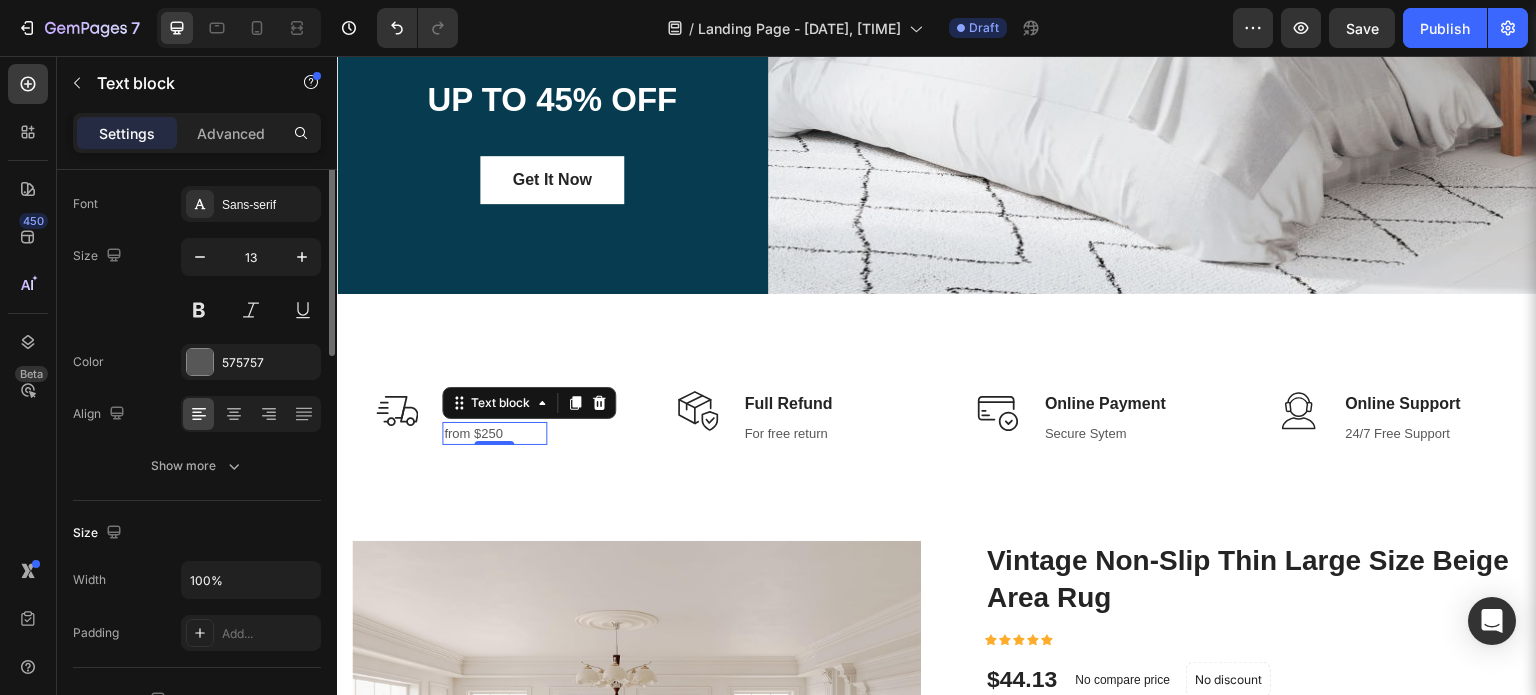 scroll, scrollTop: 0, scrollLeft: 0, axis: both 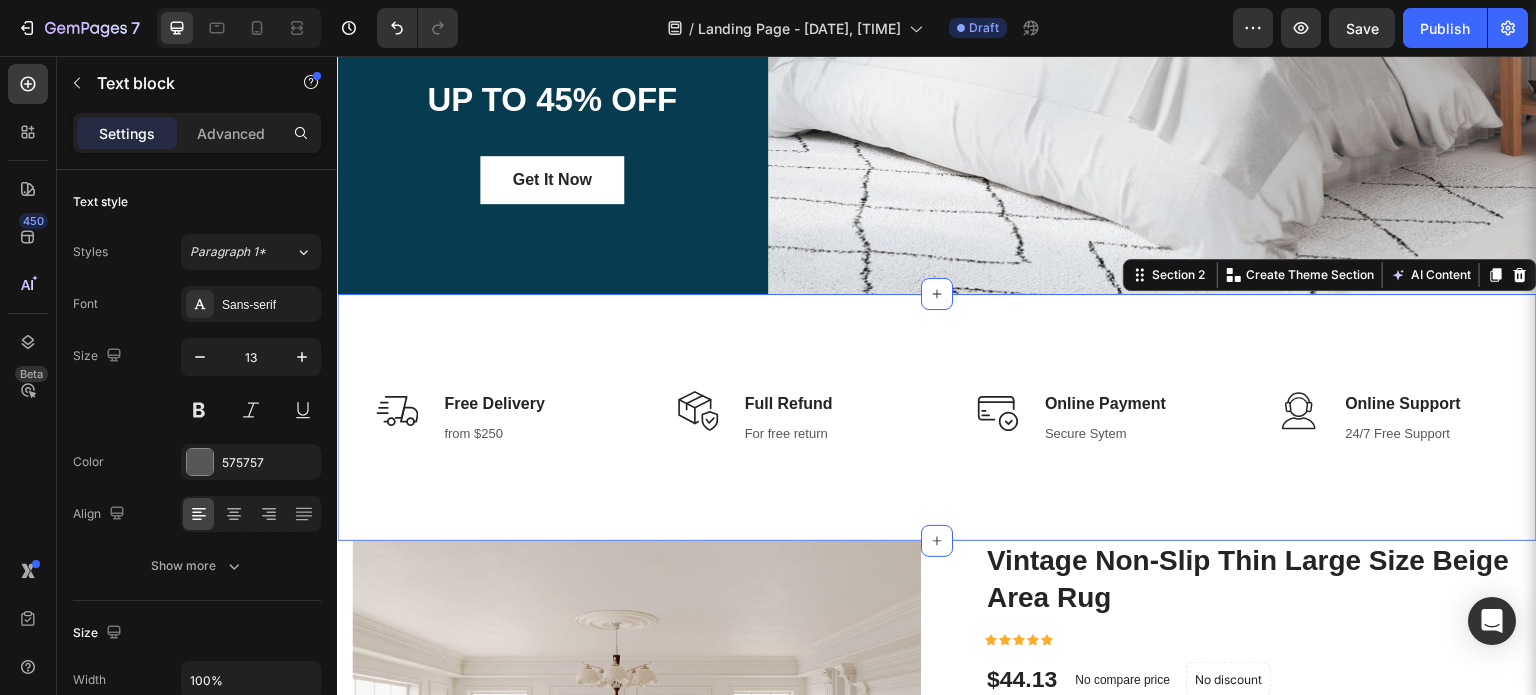 click on "Image Free Delivery Text block from $250 Text block Row Image Full Refund Text block For free return Text block Row Image Online Payment Text block Secure Sytem Text block Row Image Online Support Text block 24/7 Free Support Text block Row Row Section 2   You can create reusable sections Create Theme Section AI Content Write with GemAI What would you like to describe here? Tone and Voice Persuasive Product Show more Generate" at bounding box center [937, 418] 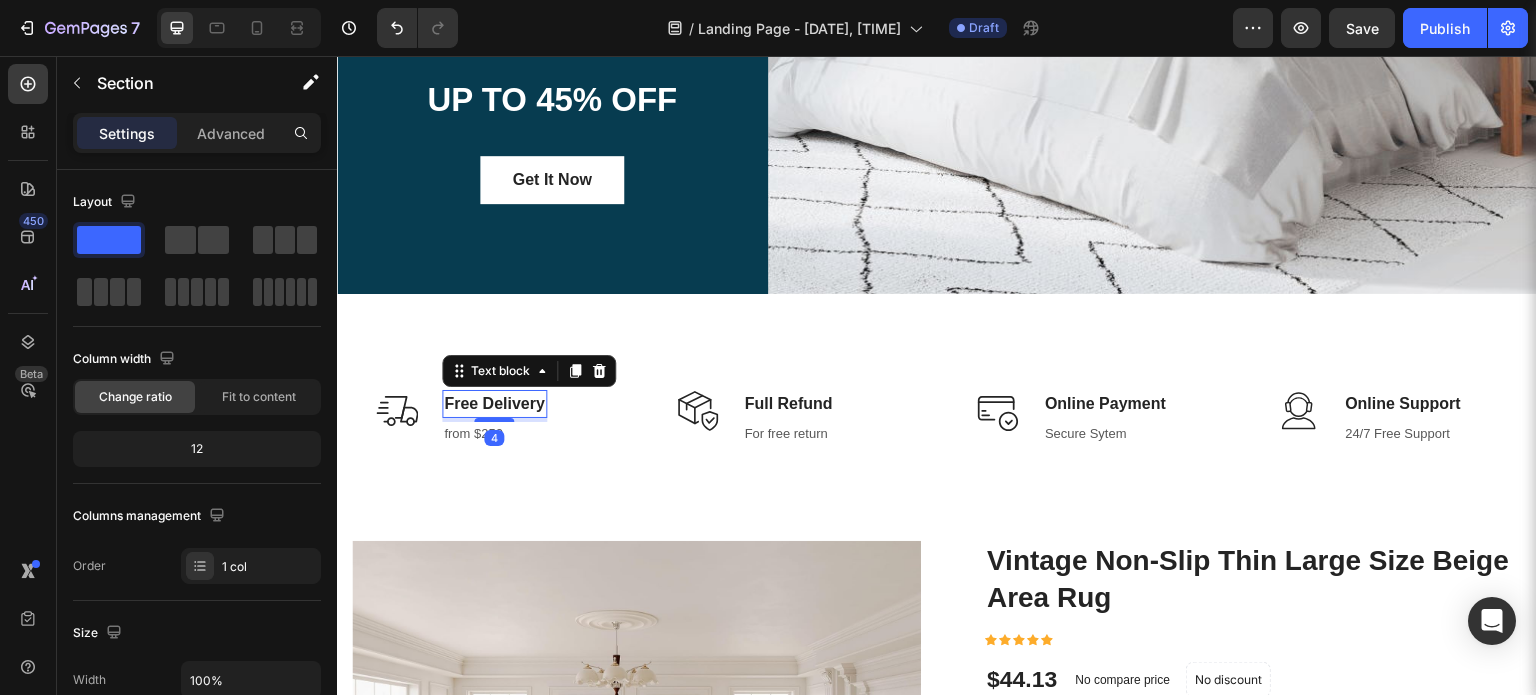 click on "Free Delivery" at bounding box center (494, 404) 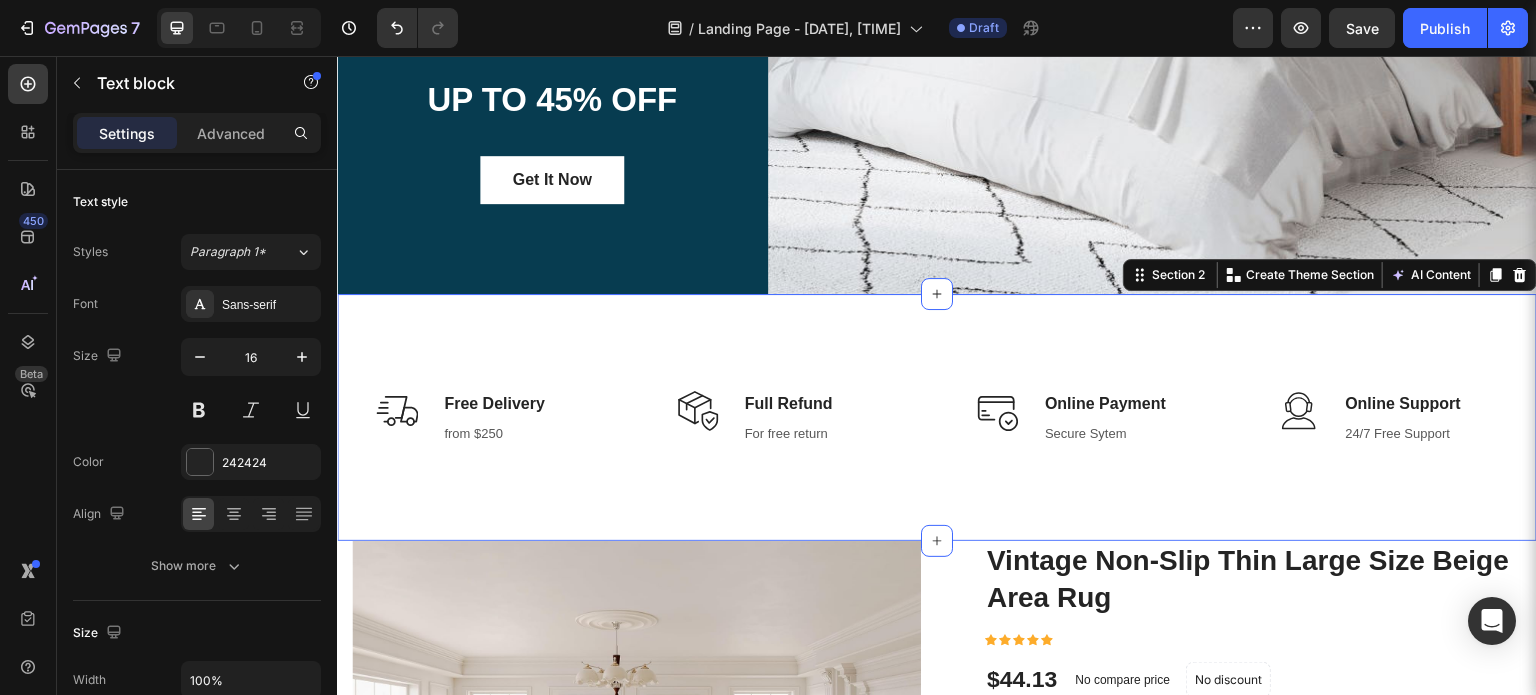 click on "Image Free Delivery Text block from $250 Text block Row Image Full Refund Text block For free return Text block Row Image Online Payment Text block Secure Sytem Text block Row Image Online Support Text block 24/7 Free Support Text block Row Row" at bounding box center (937, 434) 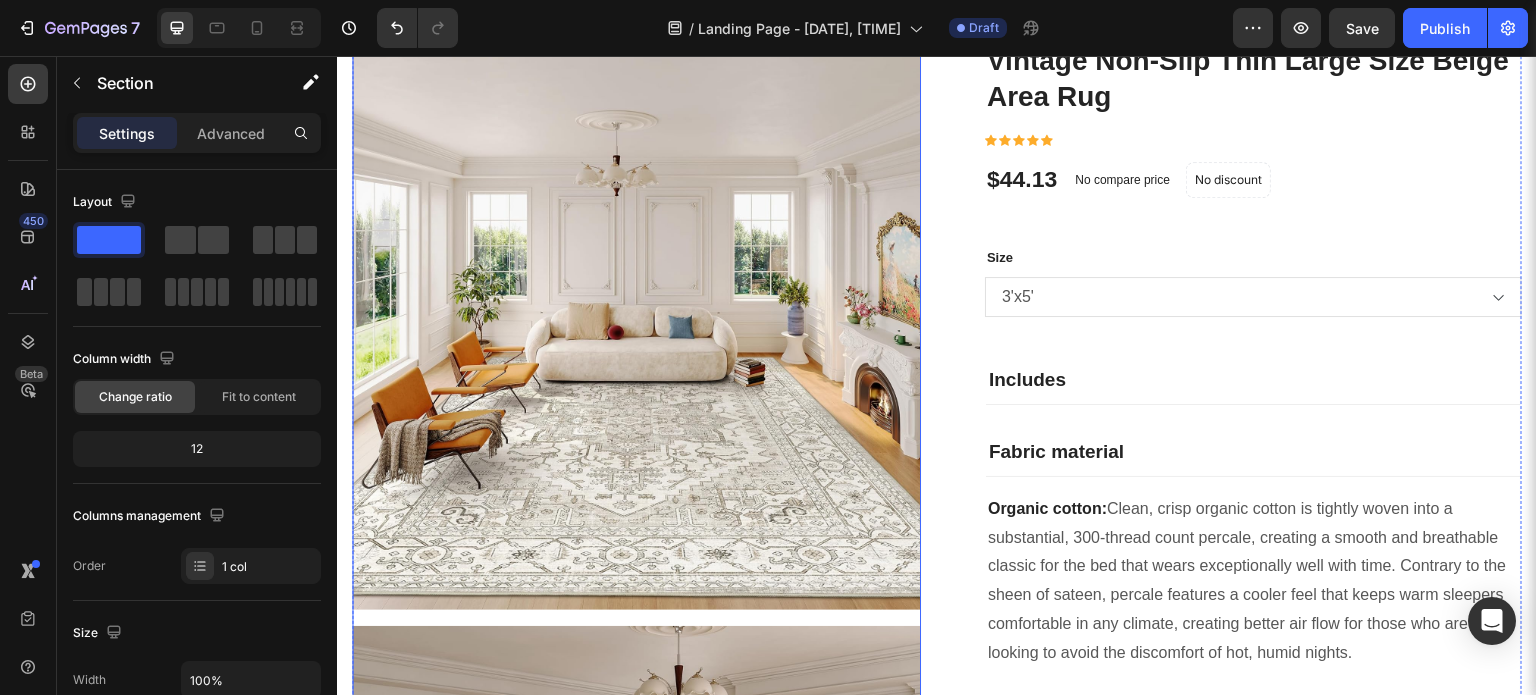 scroll, scrollTop: 700, scrollLeft: 0, axis: vertical 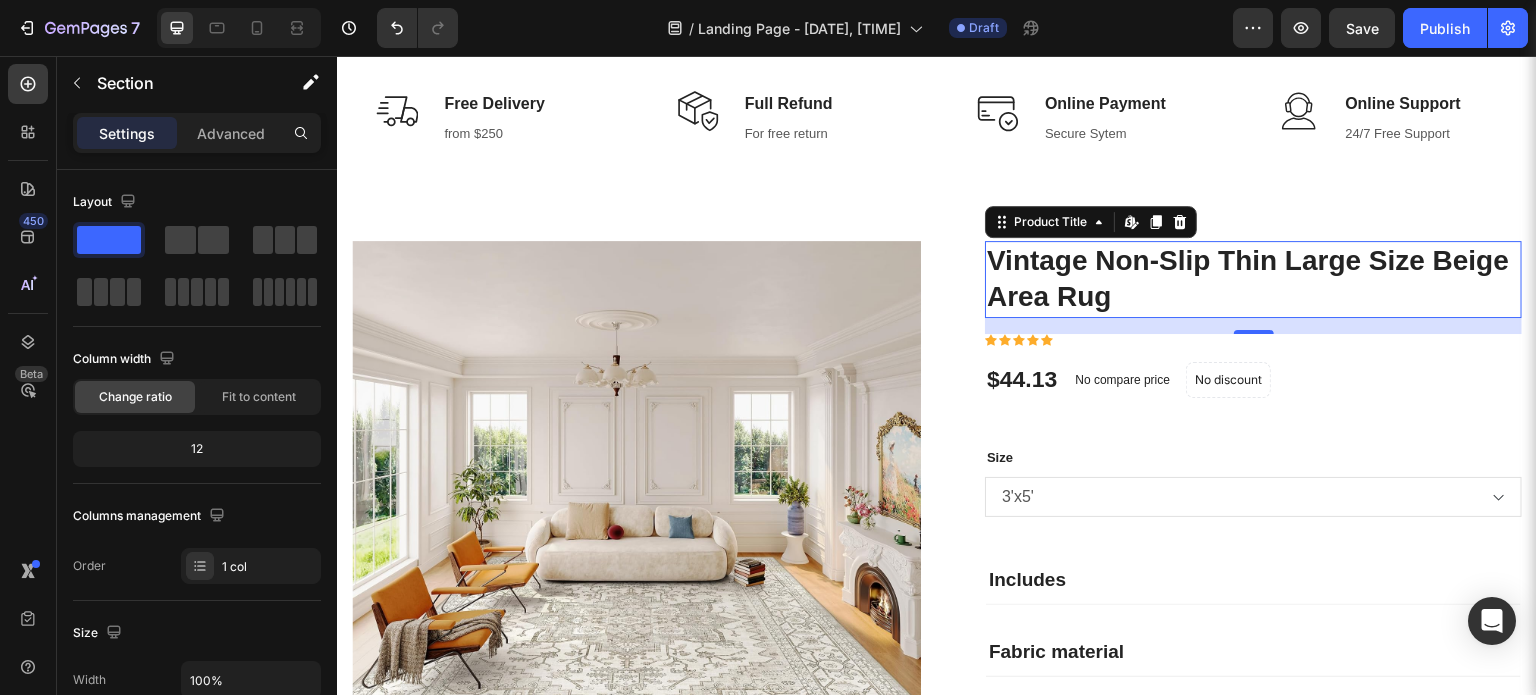 click on "Vintage Non-Slip Thin Large Size Beige Area Rug" at bounding box center (1253, 279) 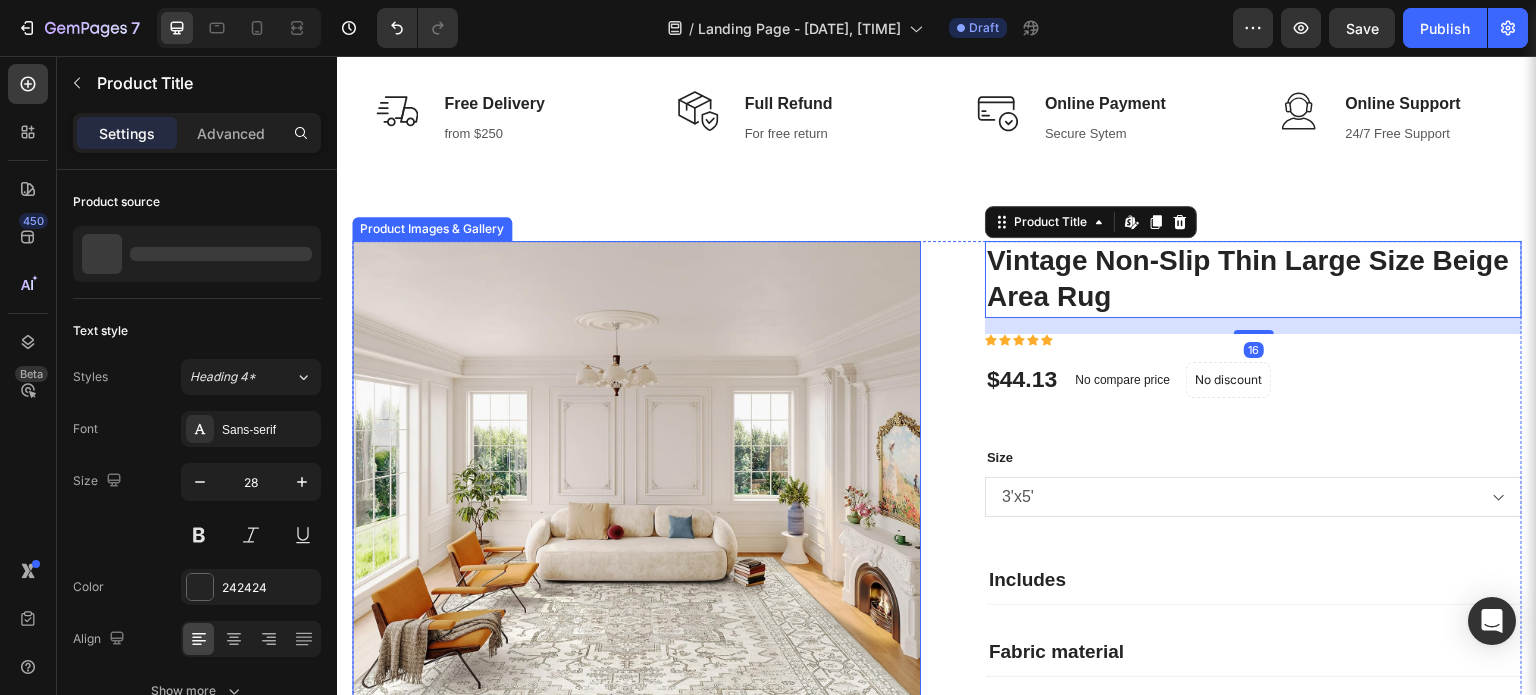 click at bounding box center [636, 525] 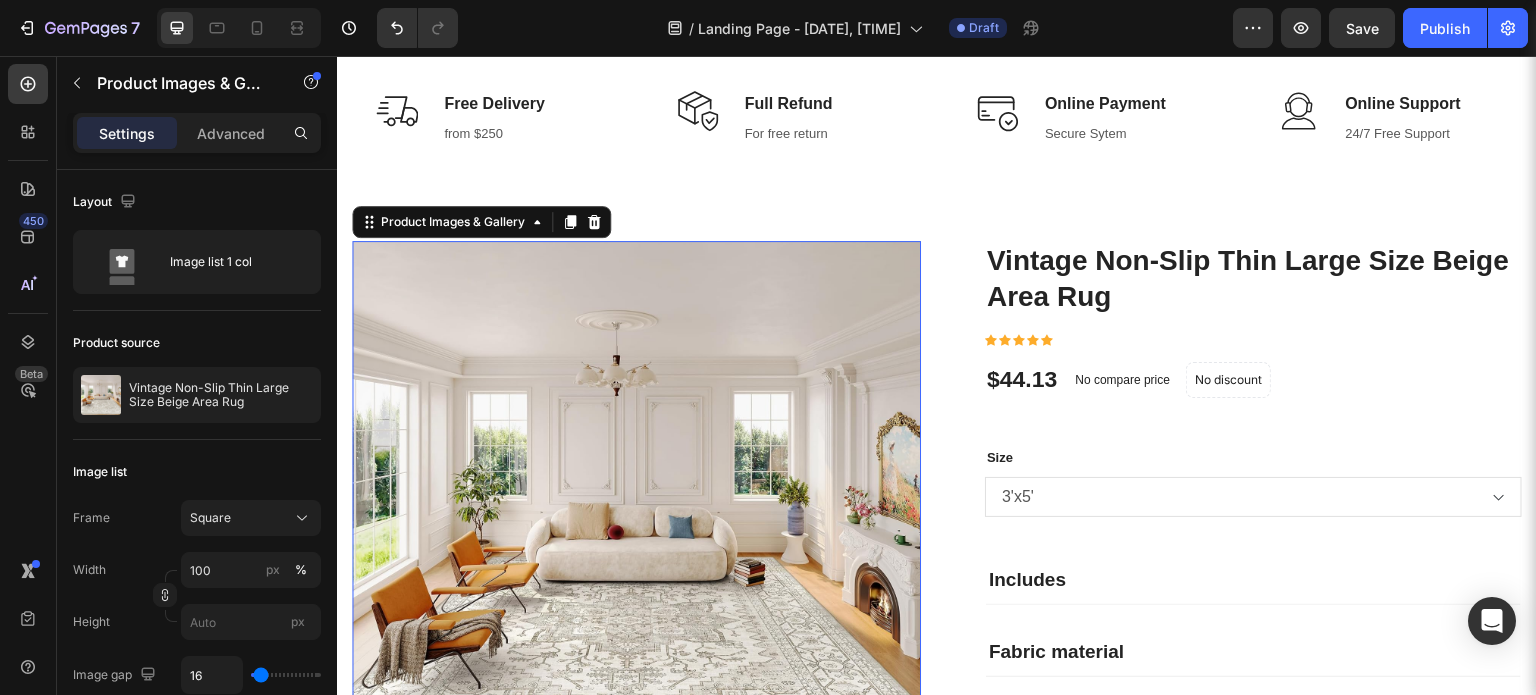click at bounding box center [636, 525] 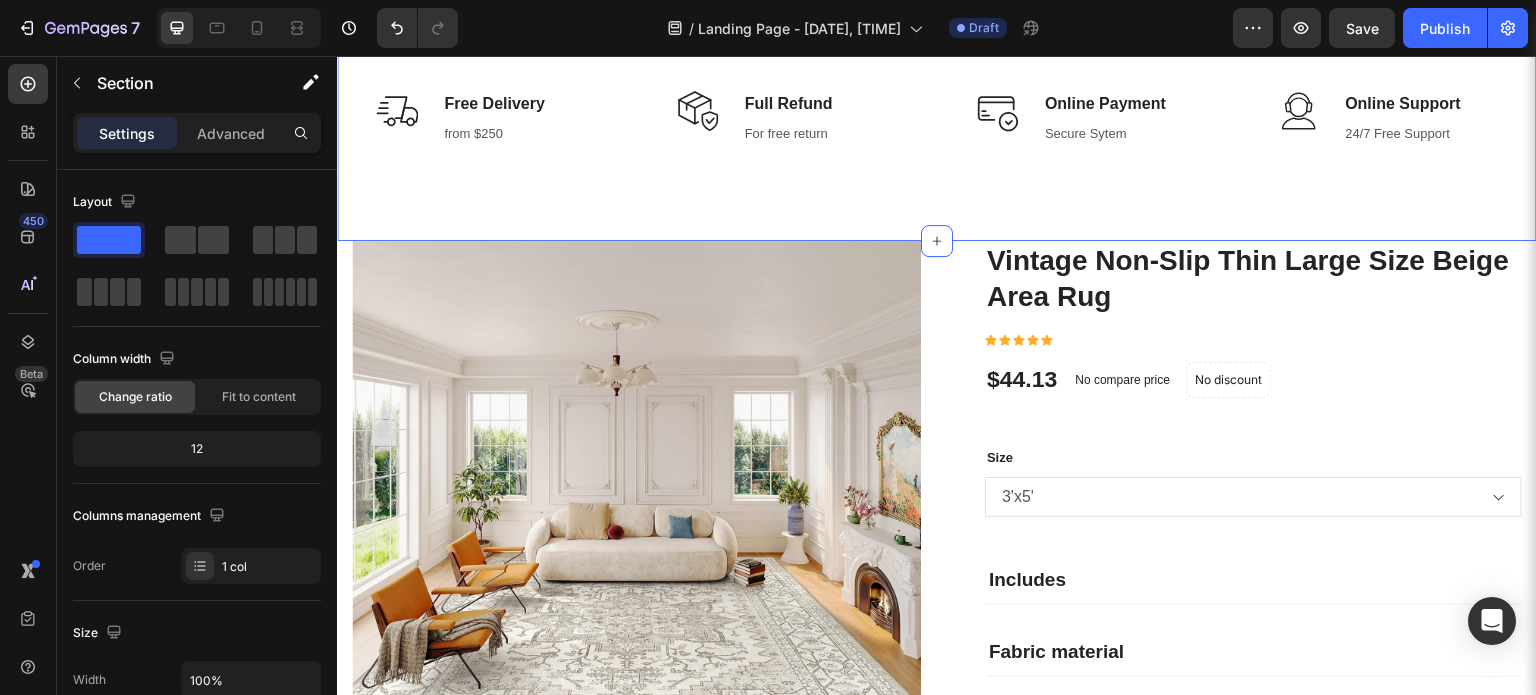 click on "Image Free Delivery Text block from $250 Text block Row Image Full Refund Text block For free return Text block Row Image Online Payment Text block Secure Sytem Text block Row Image Online Support Text block 24/7 Free Support Text block Row Row Section 2   You can create reusable sections Create Theme Section AI Content Write with GemAI What would you like to describe here? Tone and Voice Persuasive Product Vintage Non-Slip Thin Large Size Beige Area Rug Show more Generate" at bounding box center (937, 118) 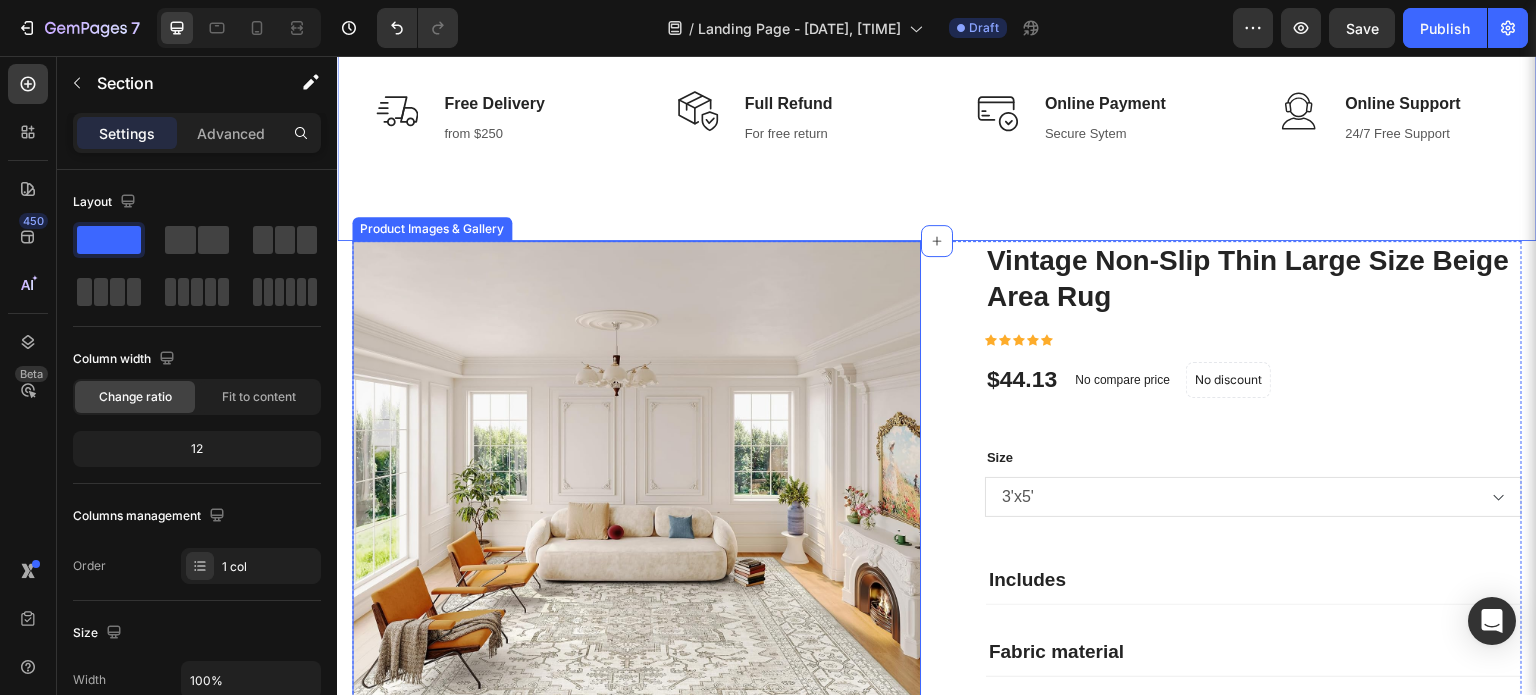 click at bounding box center (636, 525) 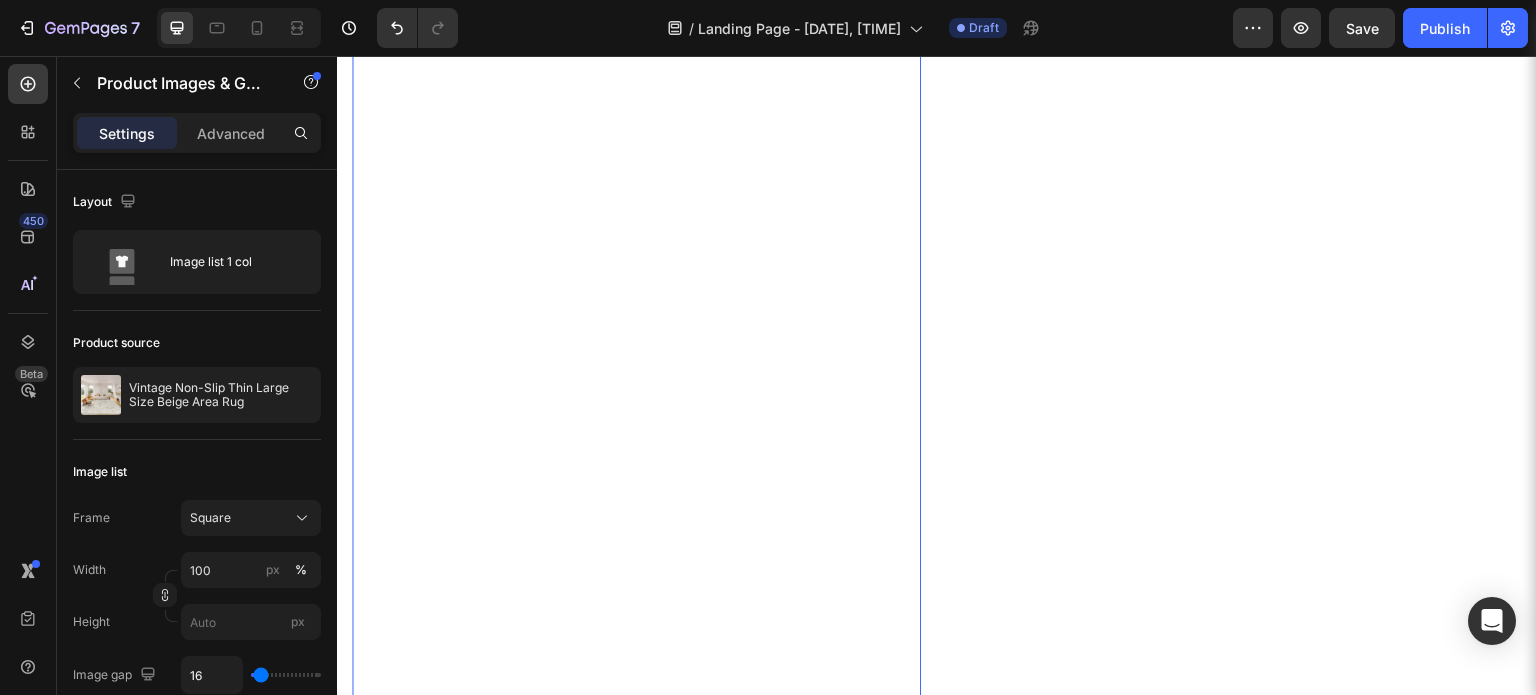scroll, scrollTop: 2700, scrollLeft: 0, axis: vertical 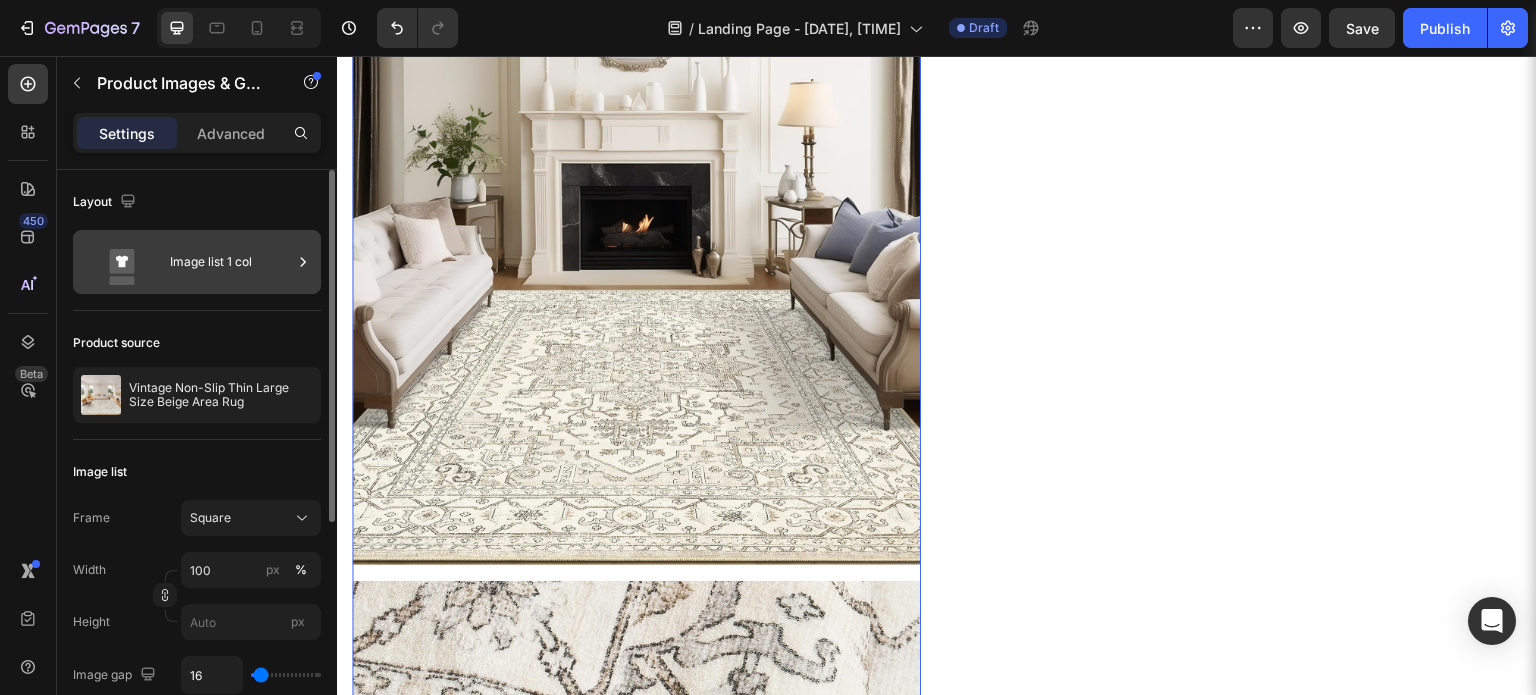 click on "Image list 1 col" at bounding box center [231, 262] 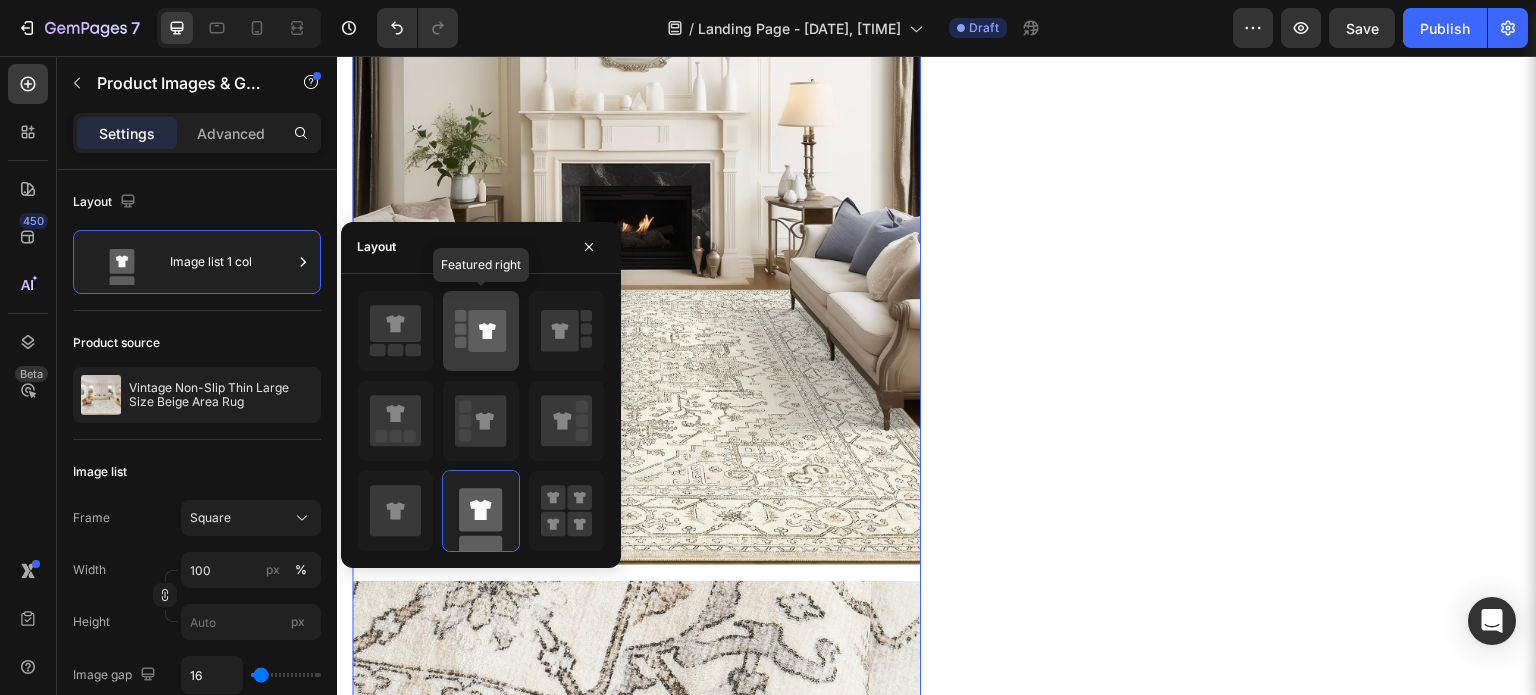 click 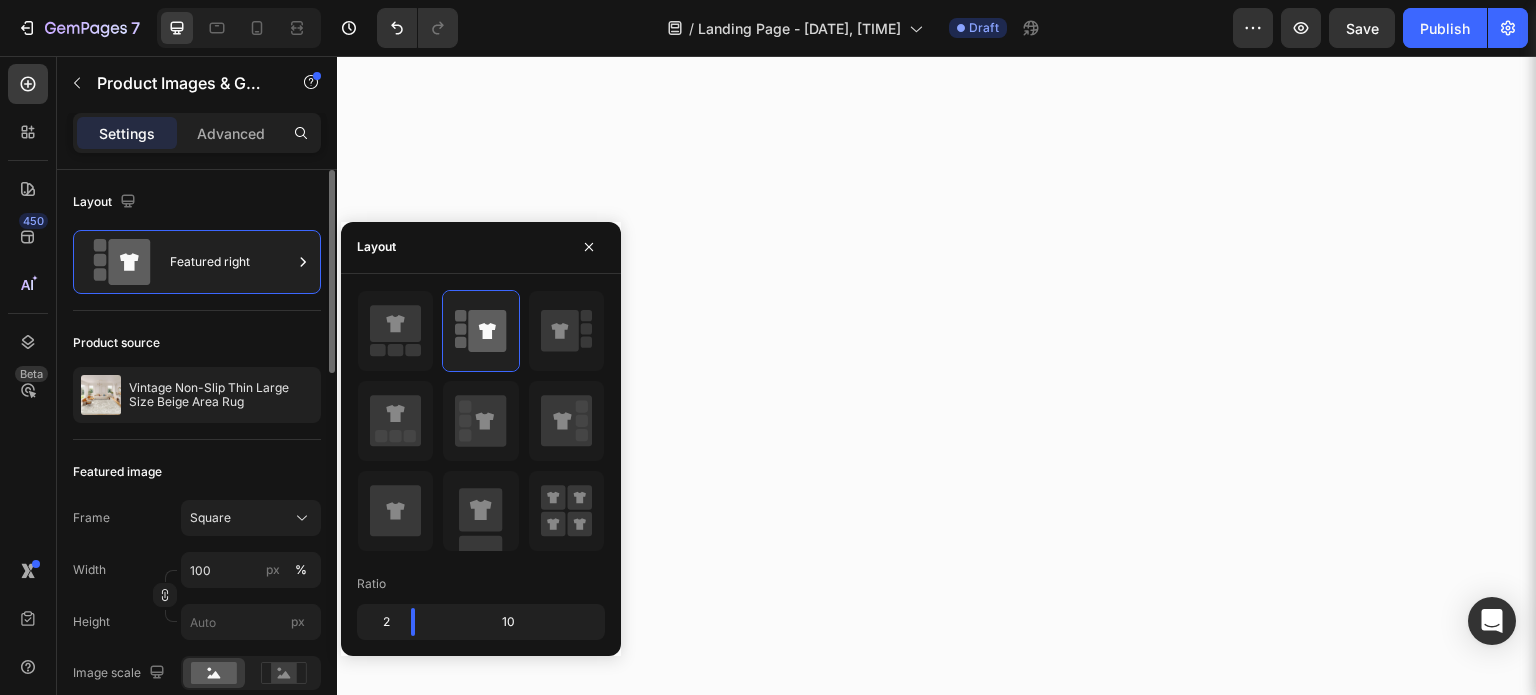 click on "Layout Featured right" 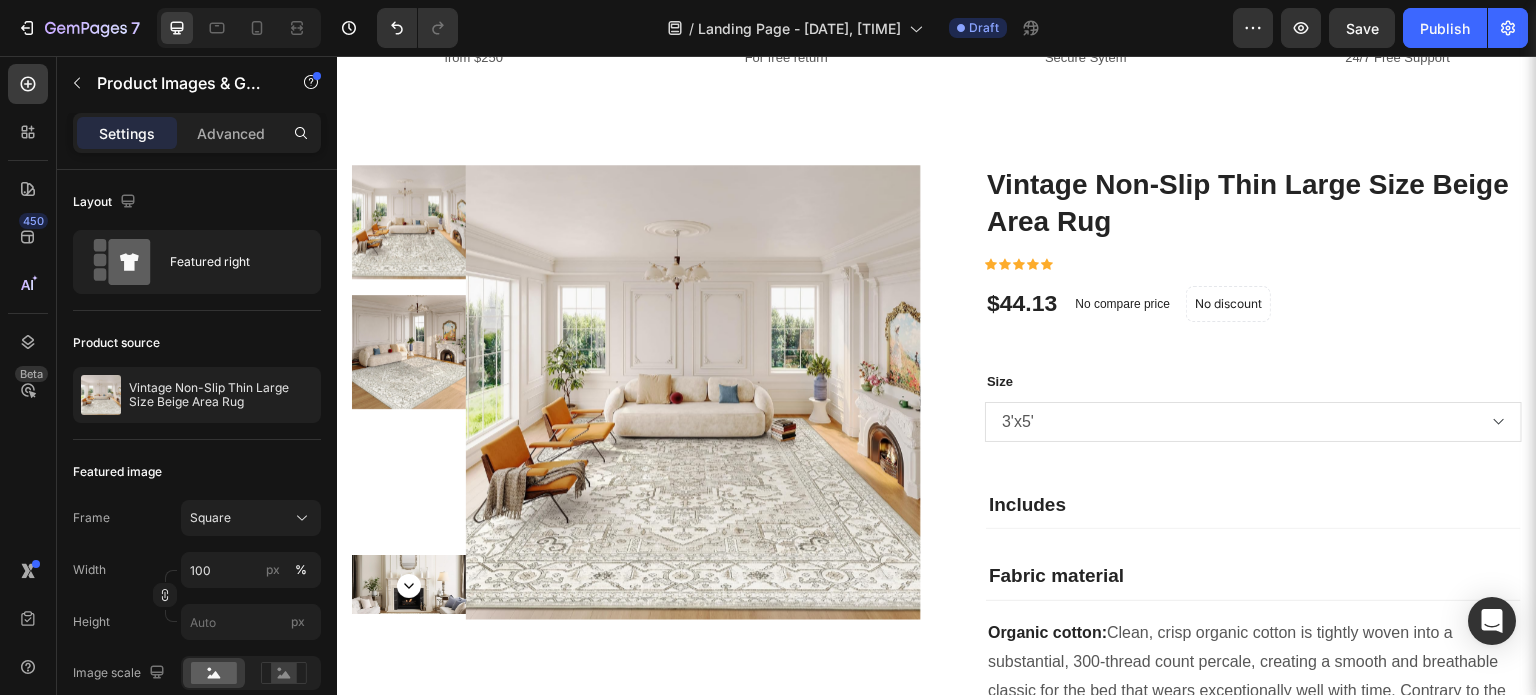 scroll, scrollTop: 800, scrollLeft: 0, axis: vertical 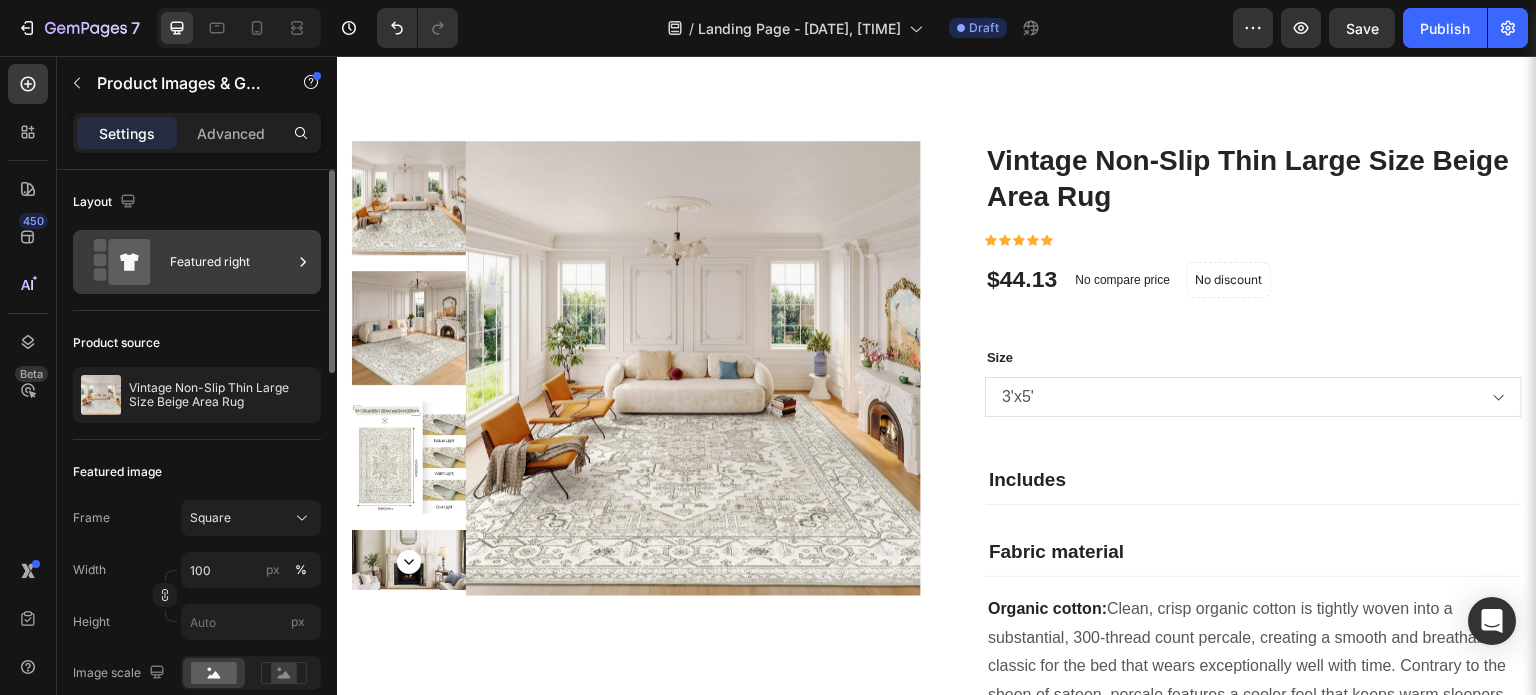 click on "Featured right" at bounding box center [231, 262] 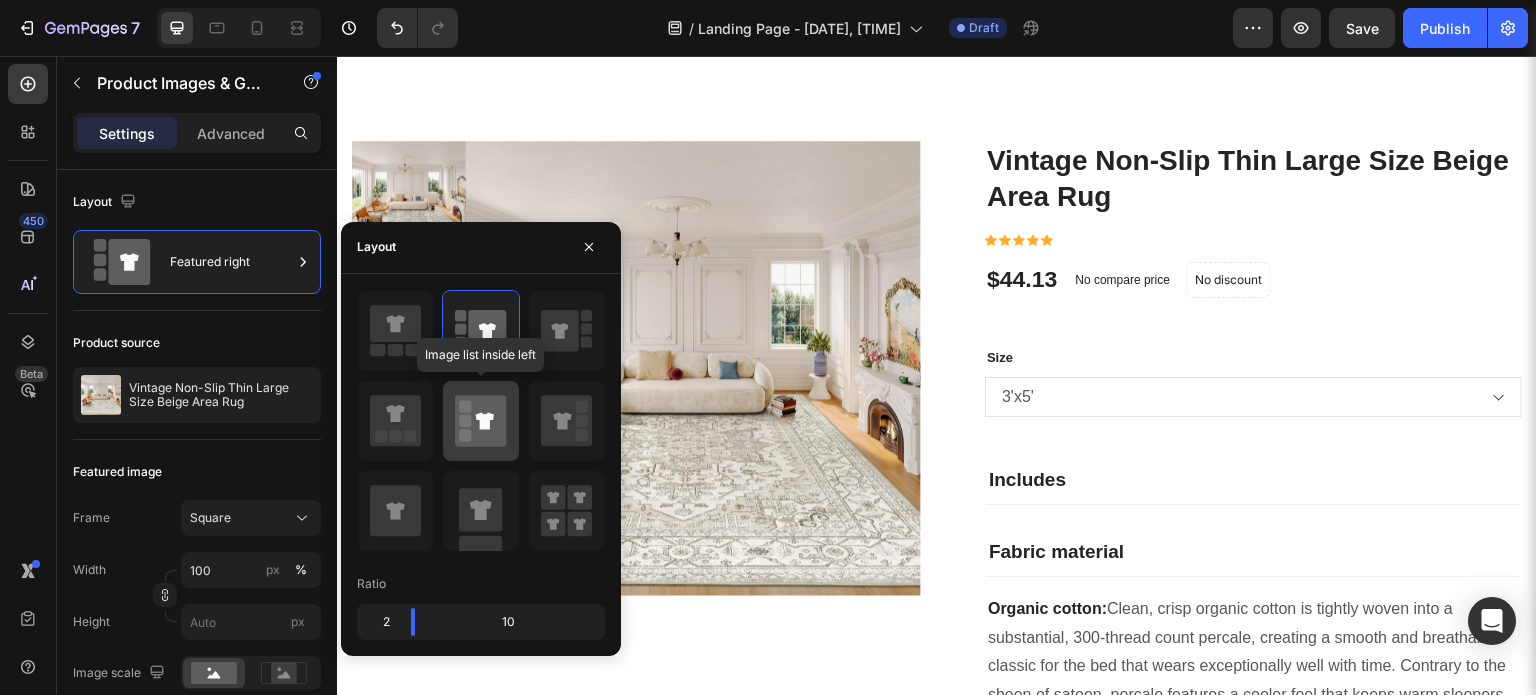 click 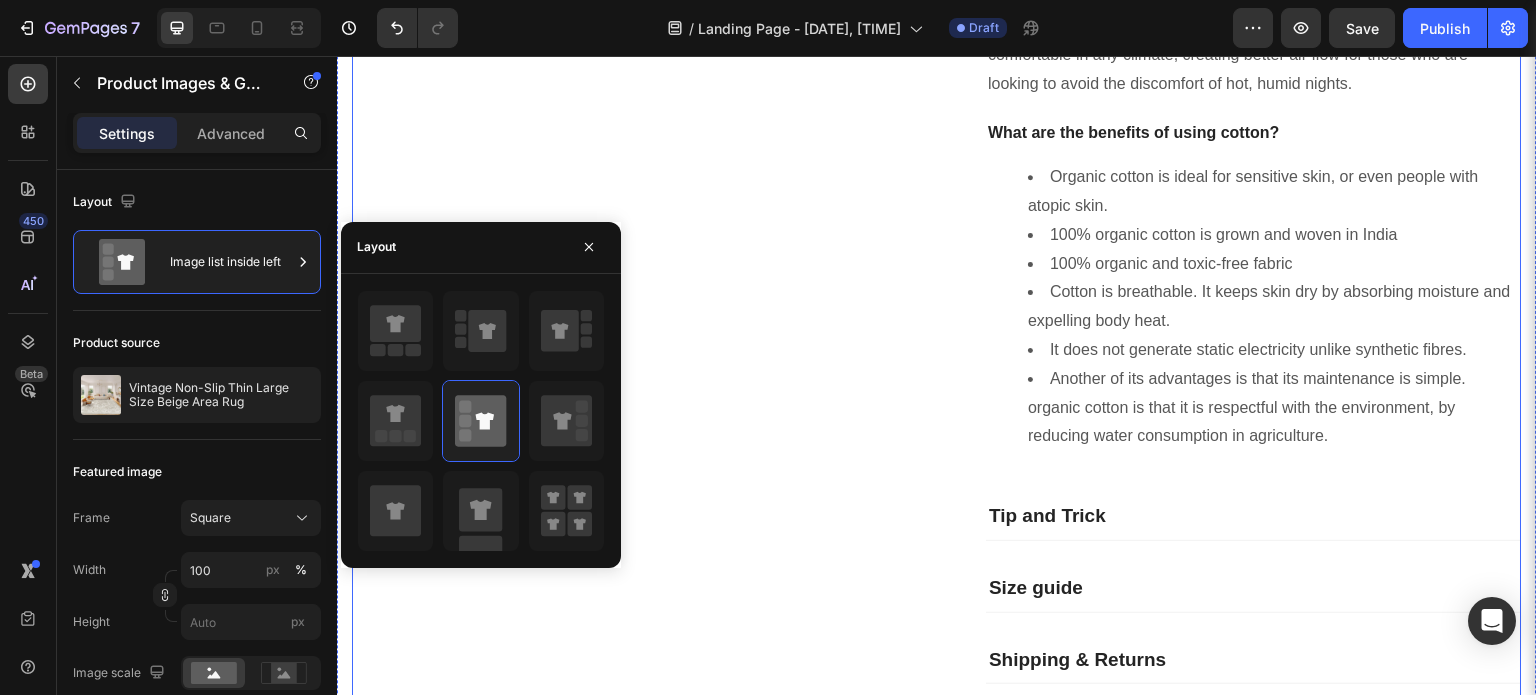 scroll, scrollTop: 1300, scrollLeft: 0, axis: vertical 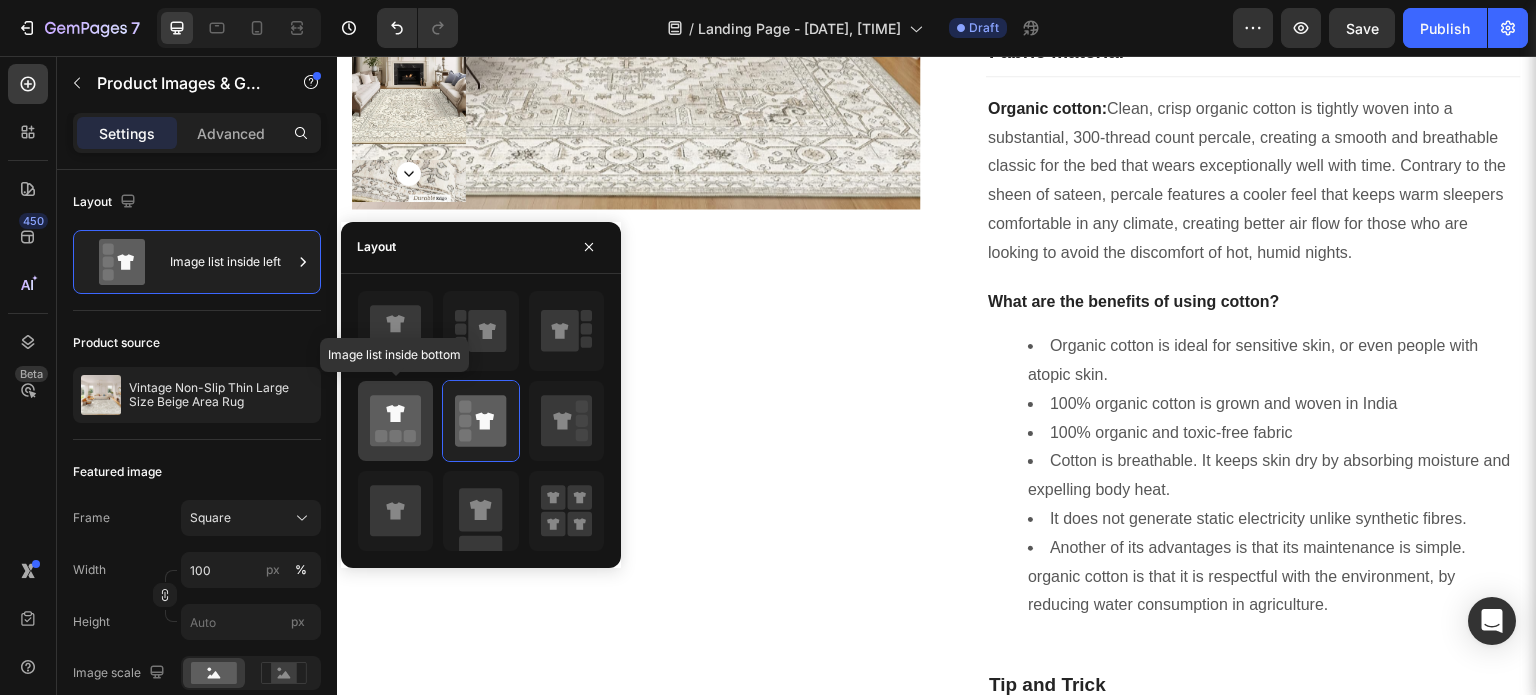 click 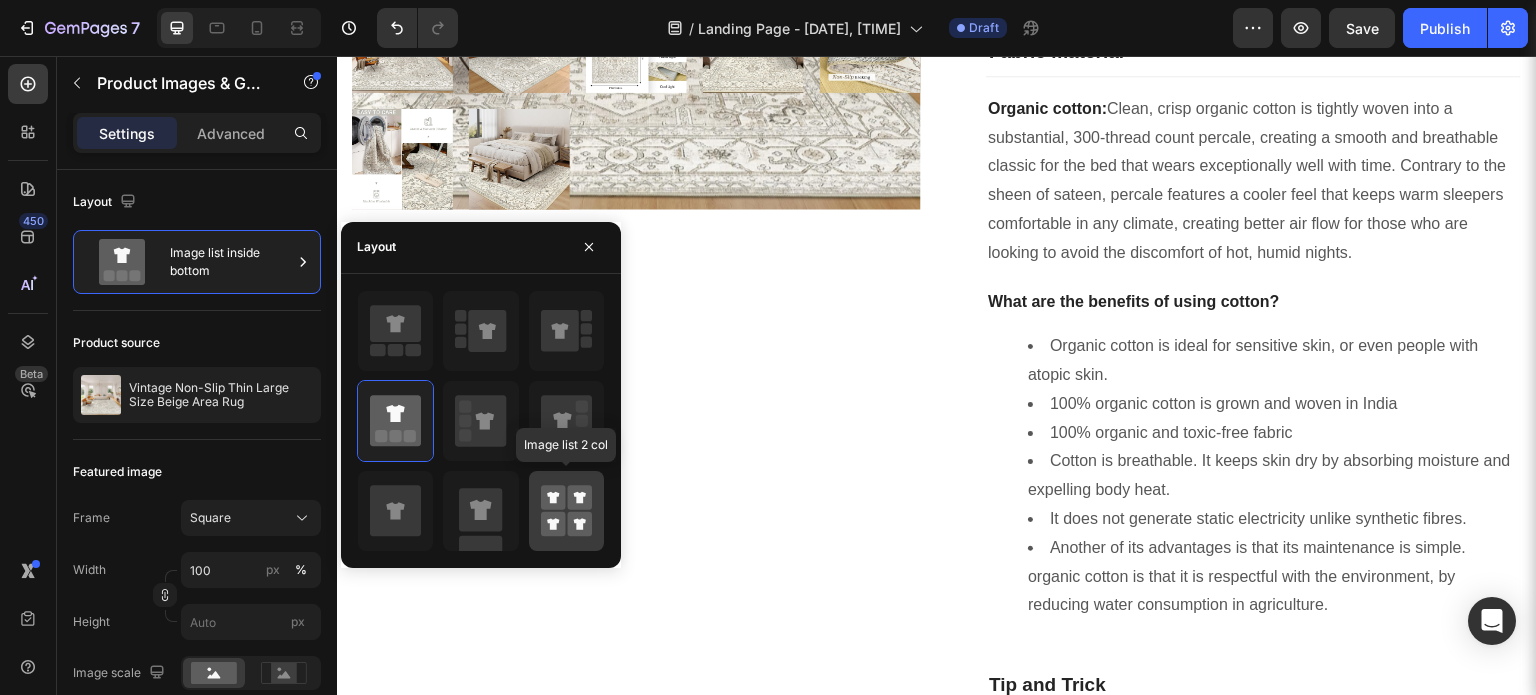 click 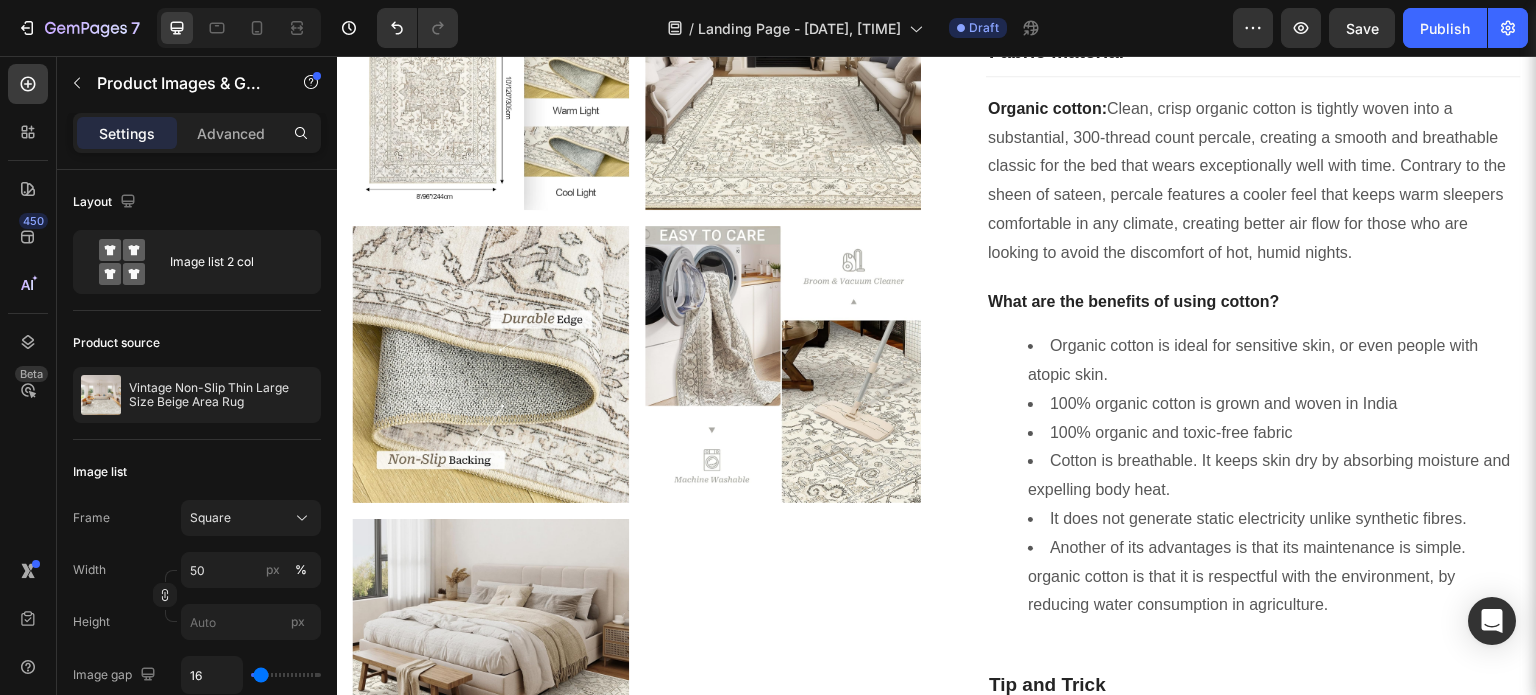 click at bounding box center (636, 218) 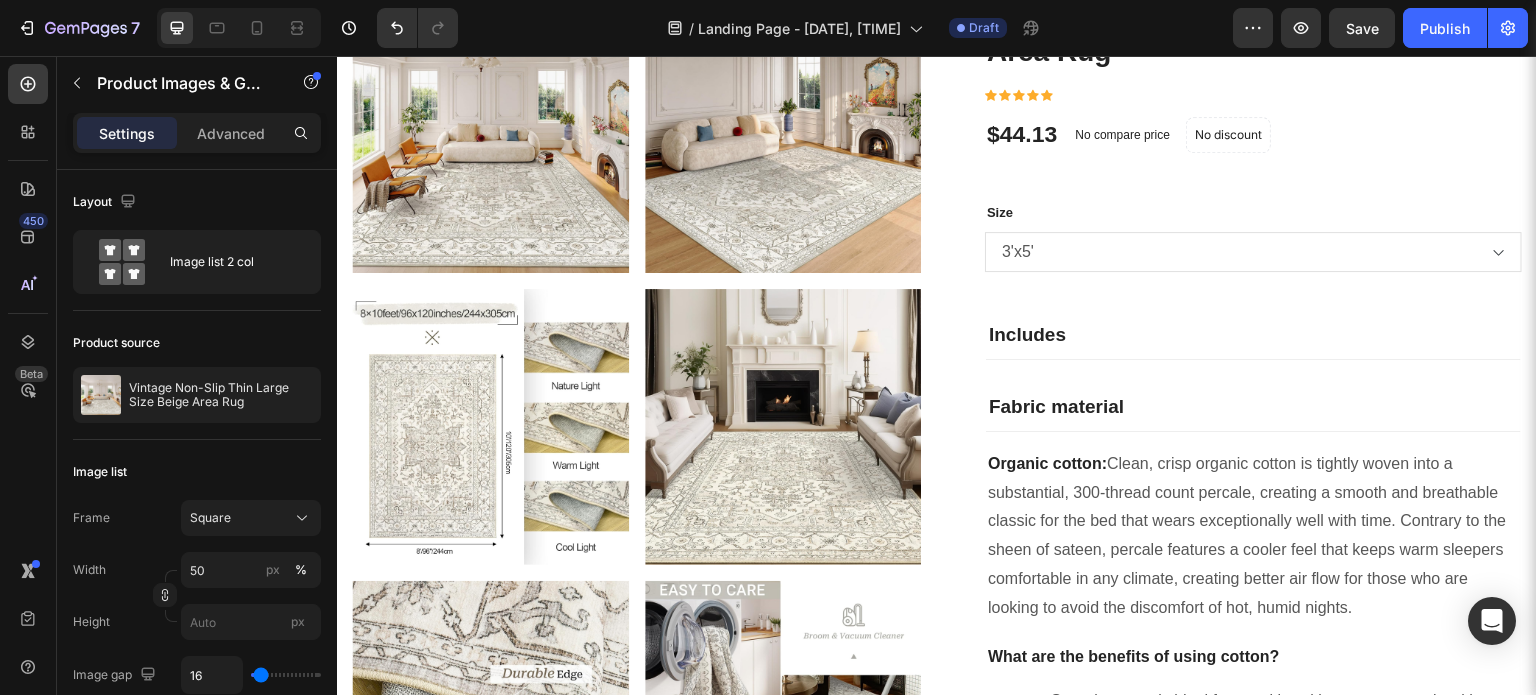 scroll, scrollTop: 900, scrollLeft: 0, axis: vertical 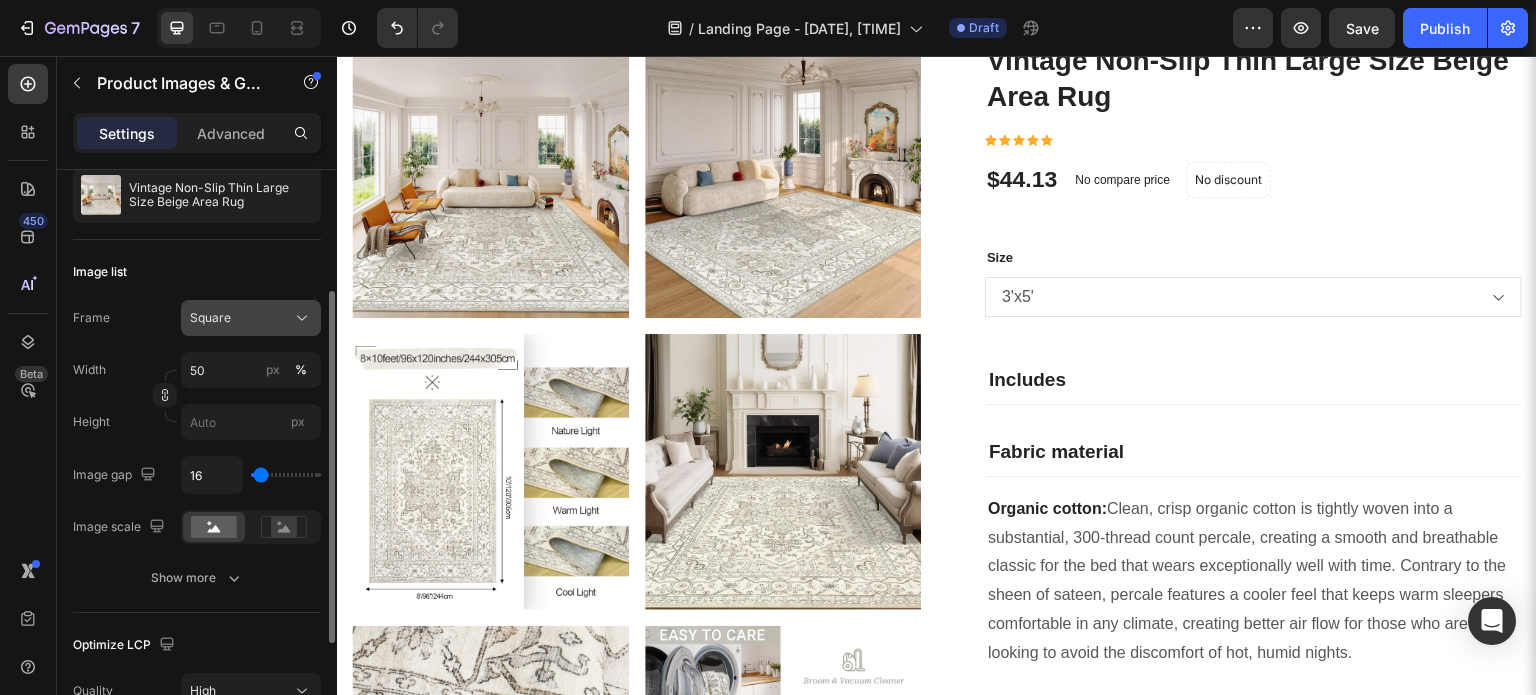 click on "Square" 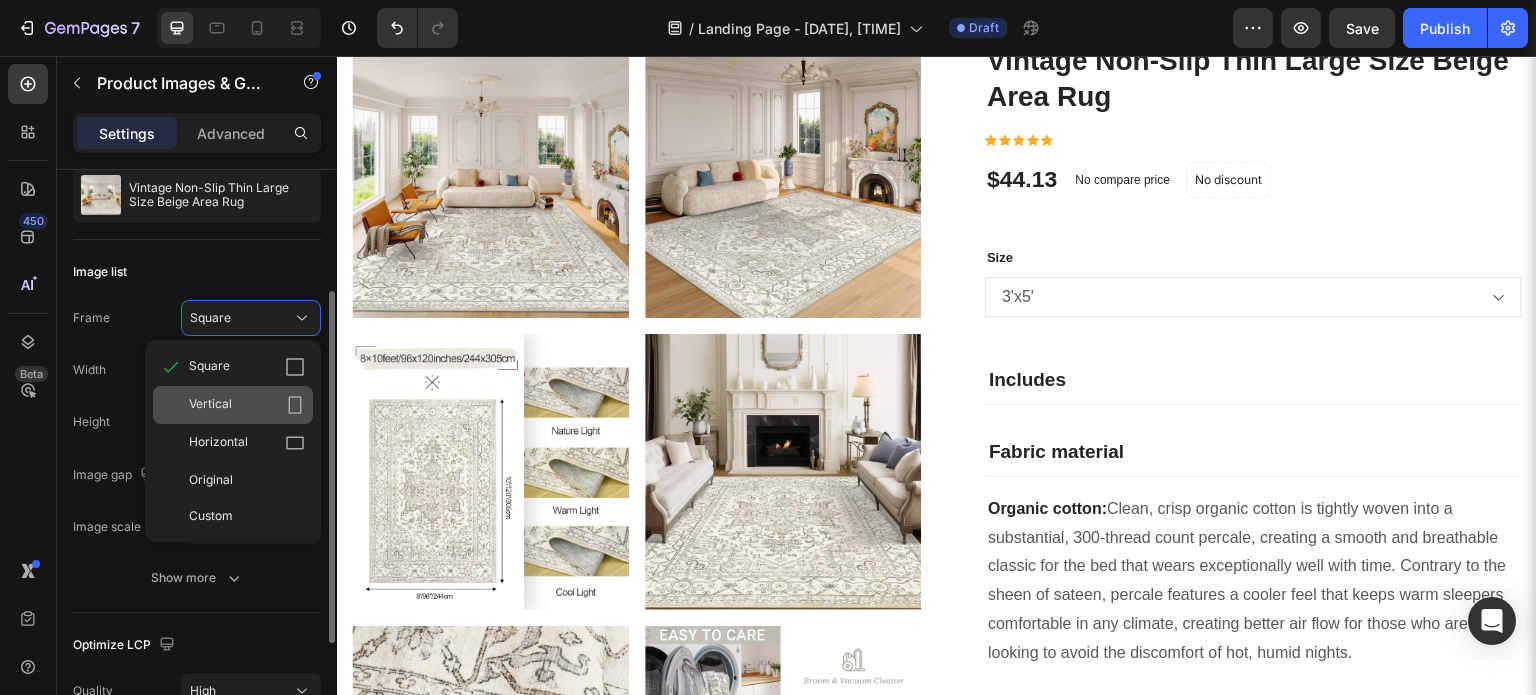 click on "Vertical" at bounding box center (210, 405) 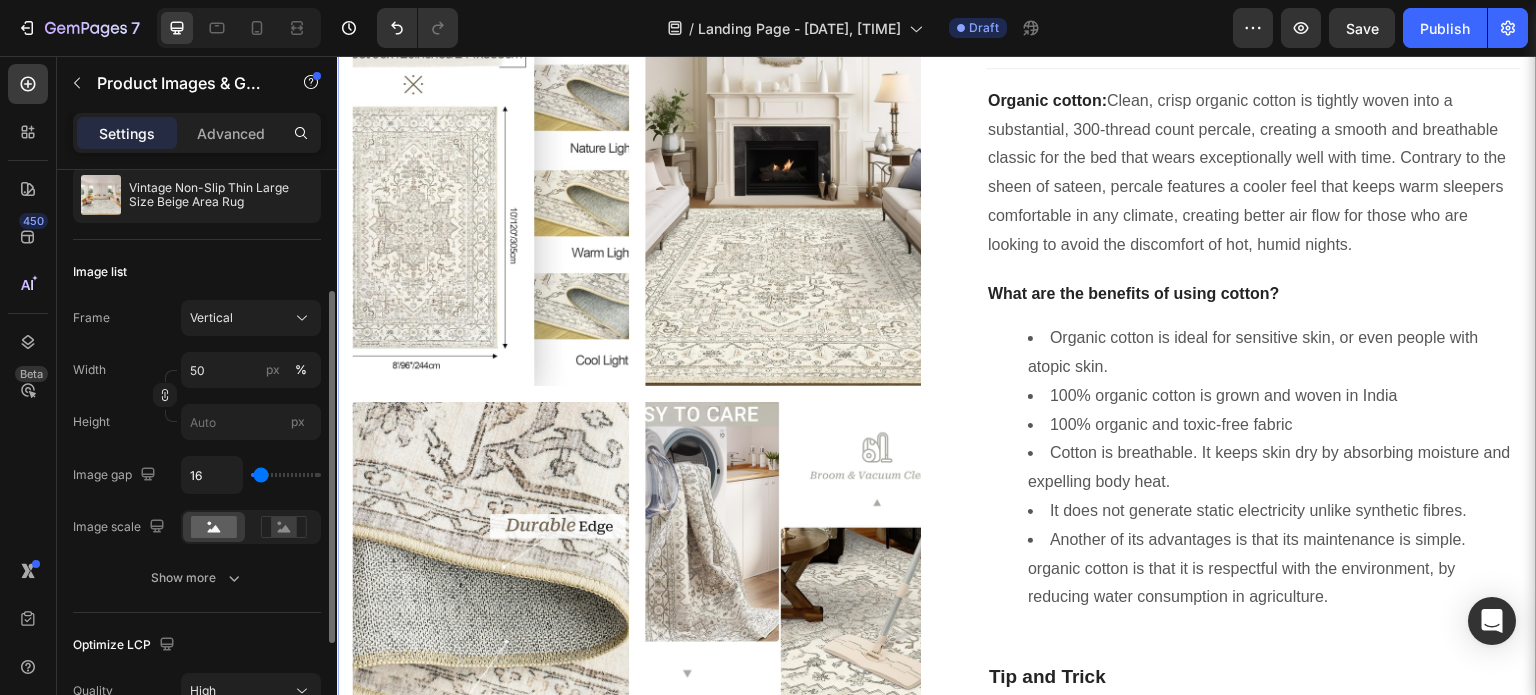 scroll, scrollTop: 1100, scrollLeft: 0, axis: vertical 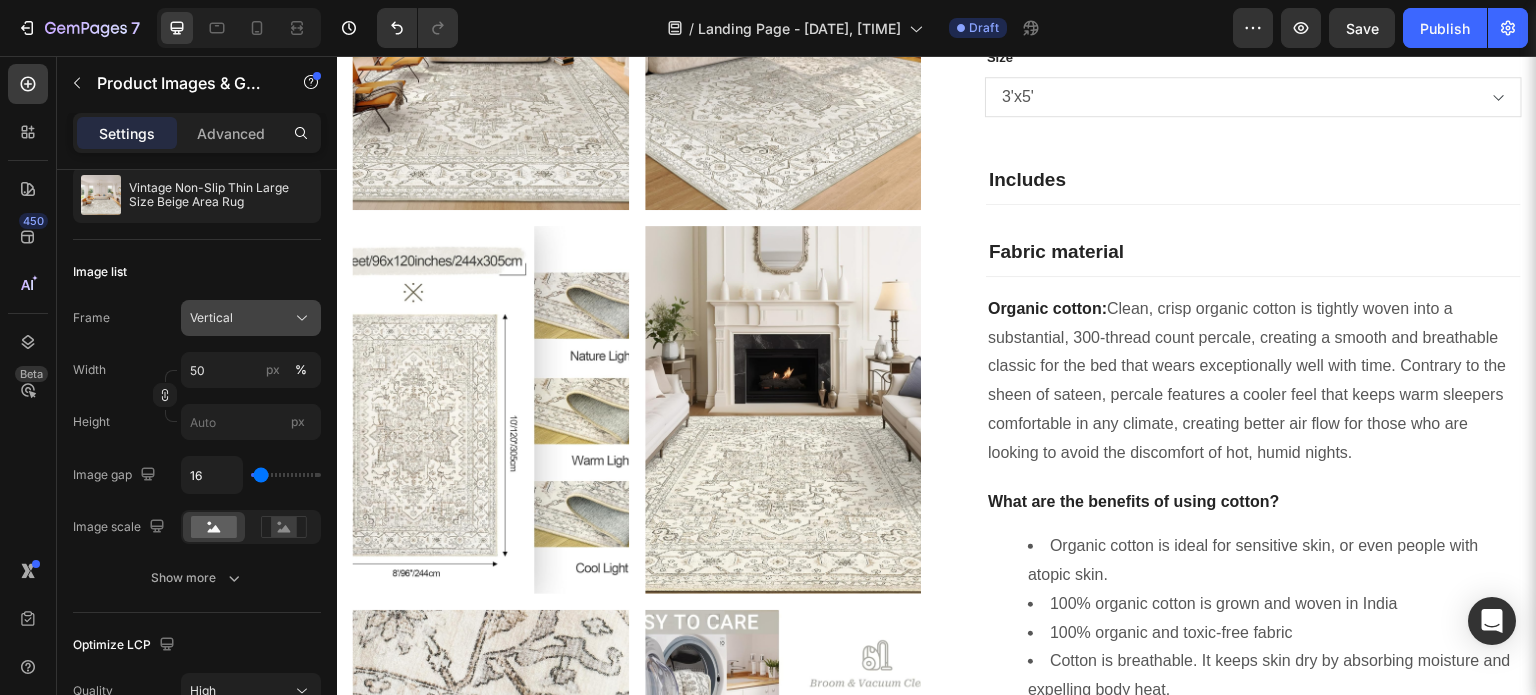 click on "Vertical" at bounding box center (211, 318) 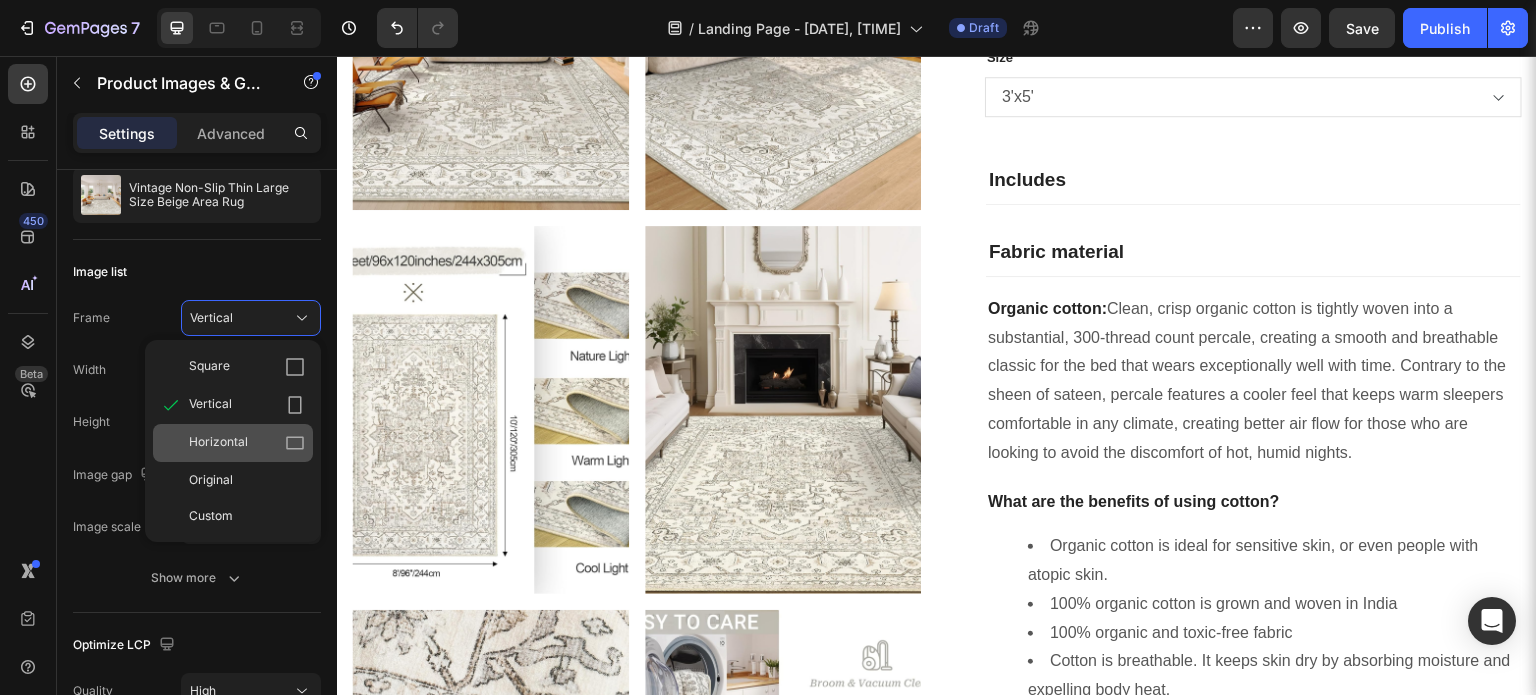 click on "Horizontal" at bounding box center [218, 443] 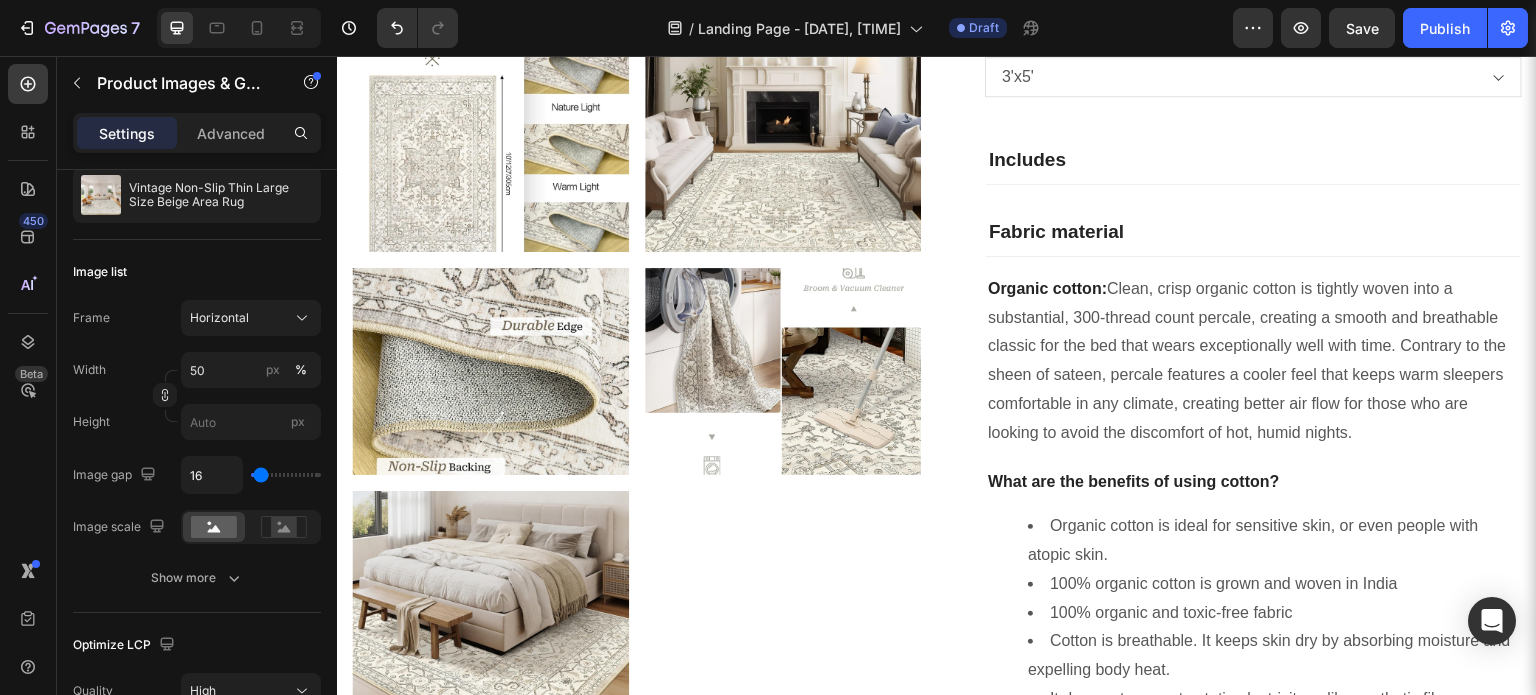 scroll, scrollTop: 1000, scrollLeft: 0, axis: vertical 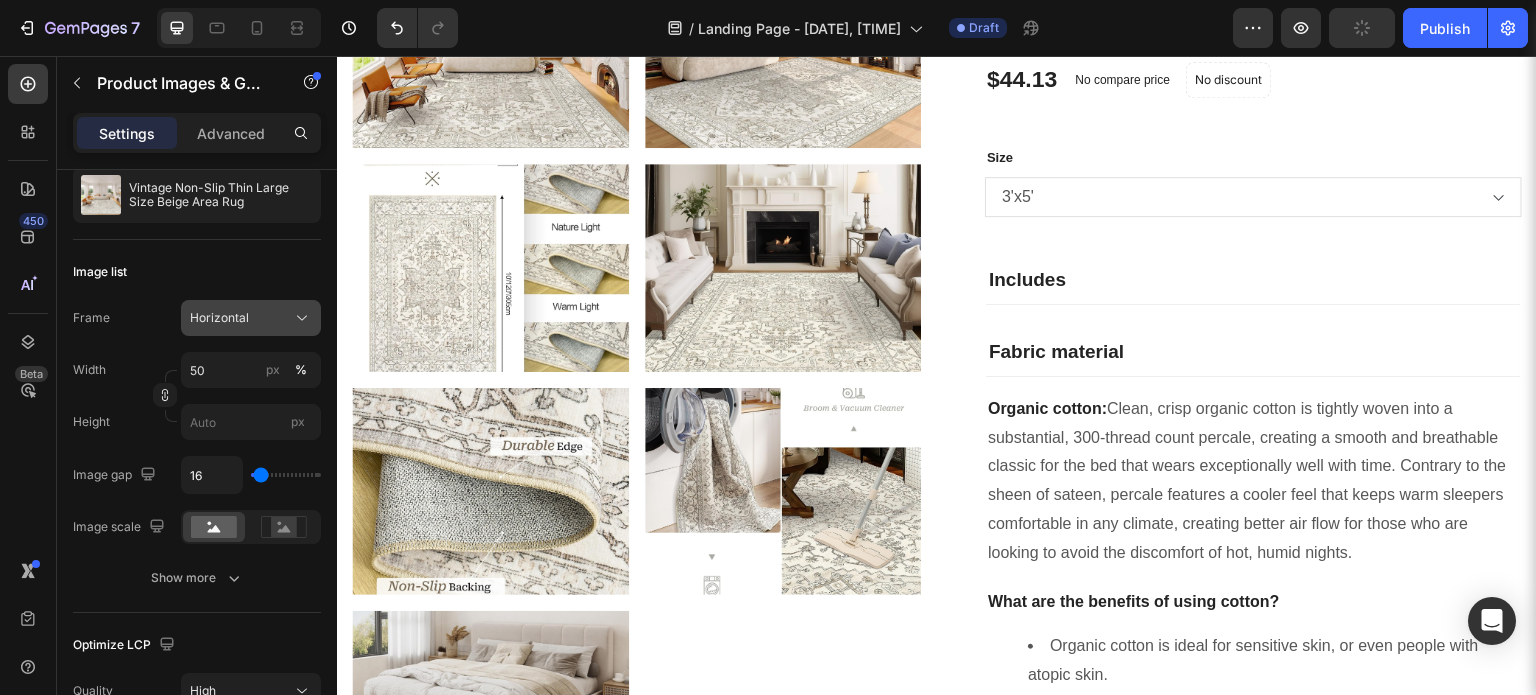 click on "Horizontal" at bounding box center [219, 318] 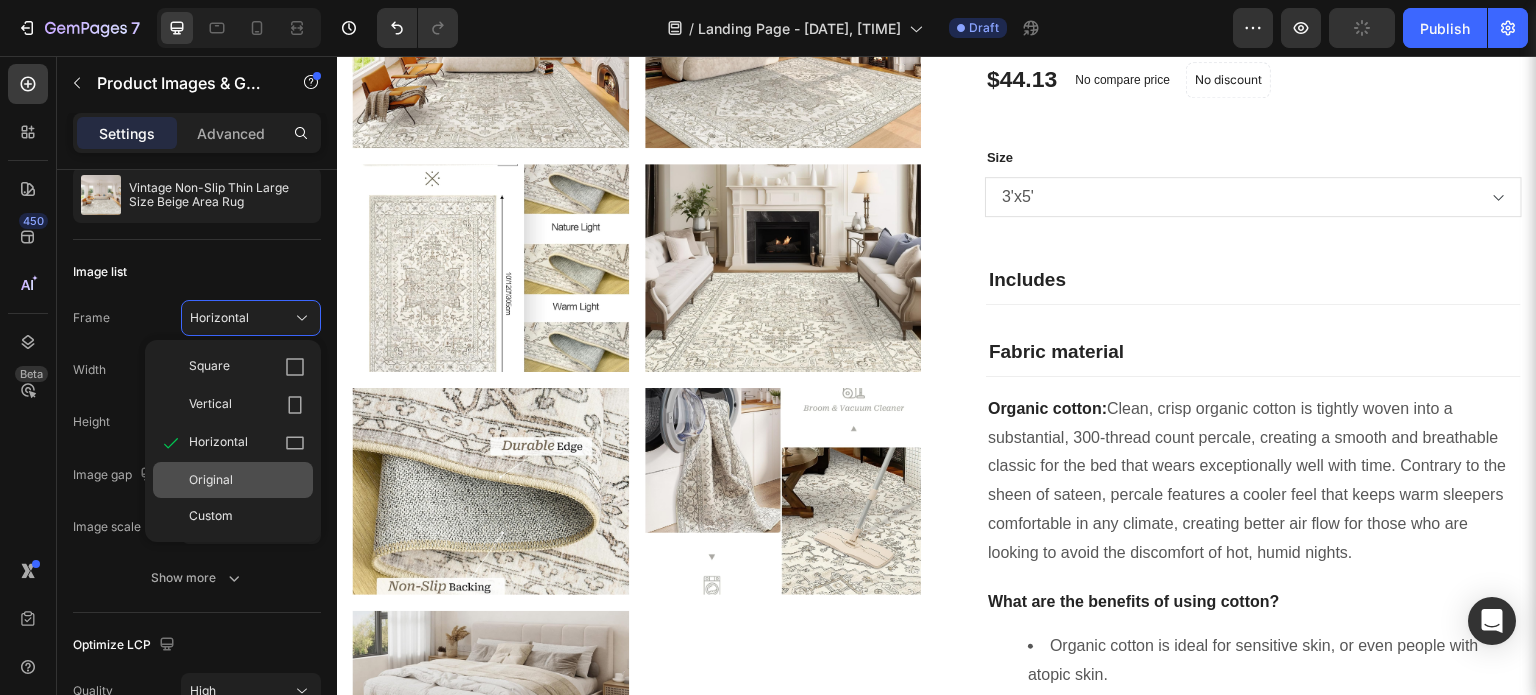 click on "Original" at bounding box center [247, 480] 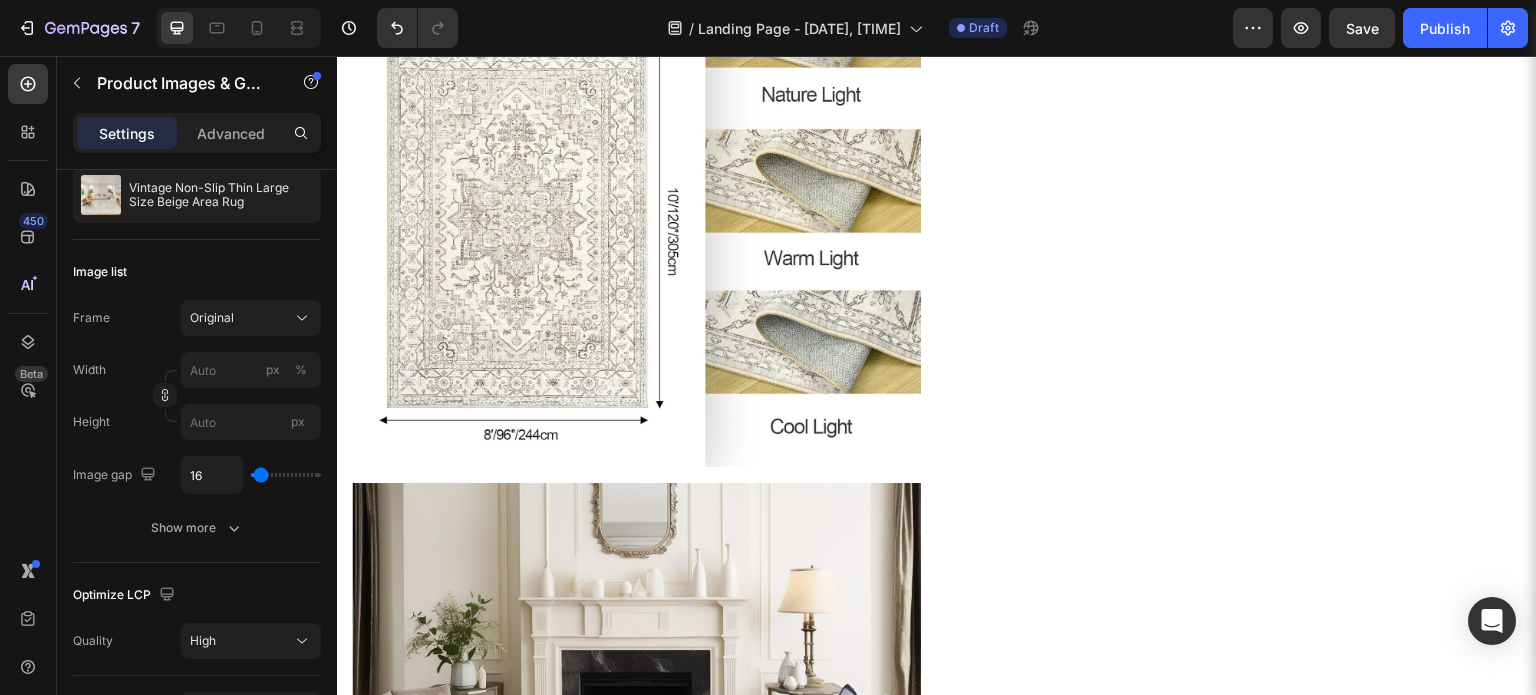 scroll, scrollTop: 2400, scrollLeft: 0, axis: vertical 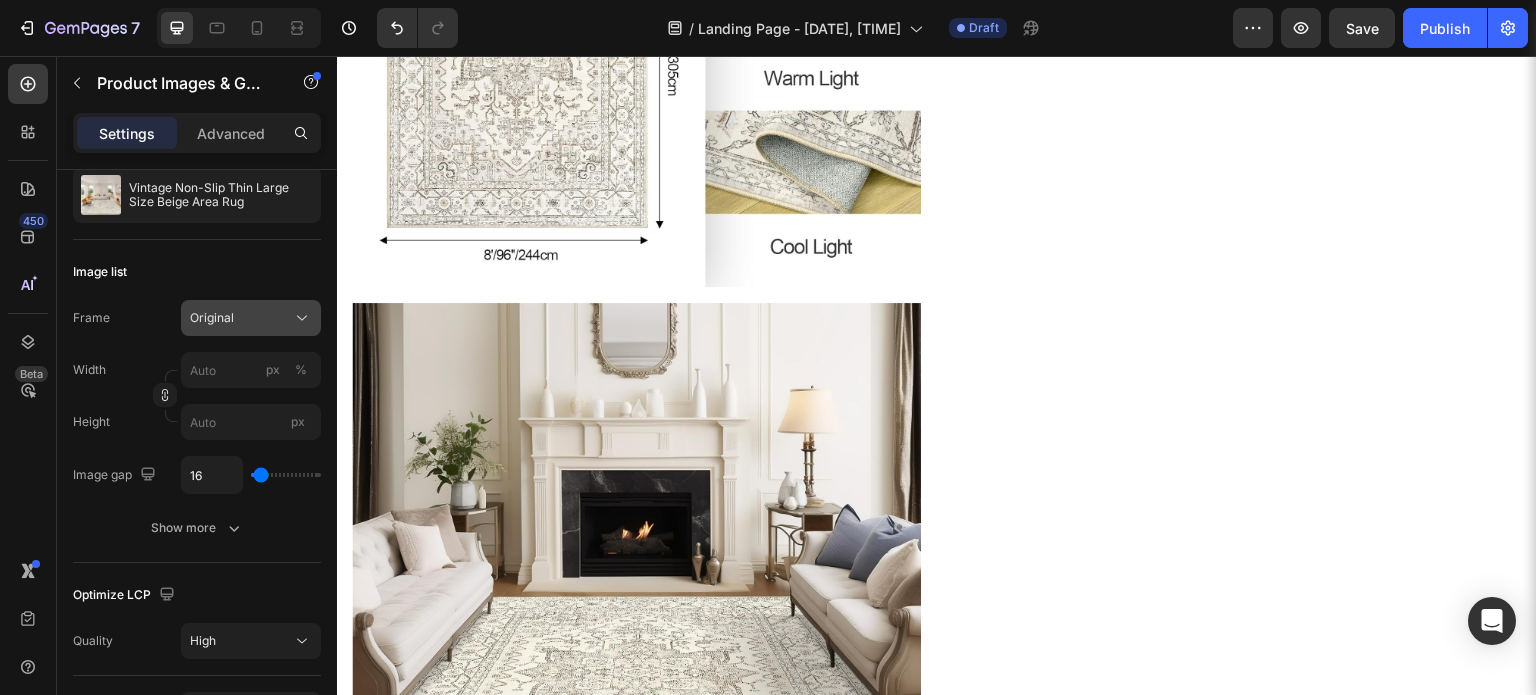 click on "Original" at bounding box center [212, 318] 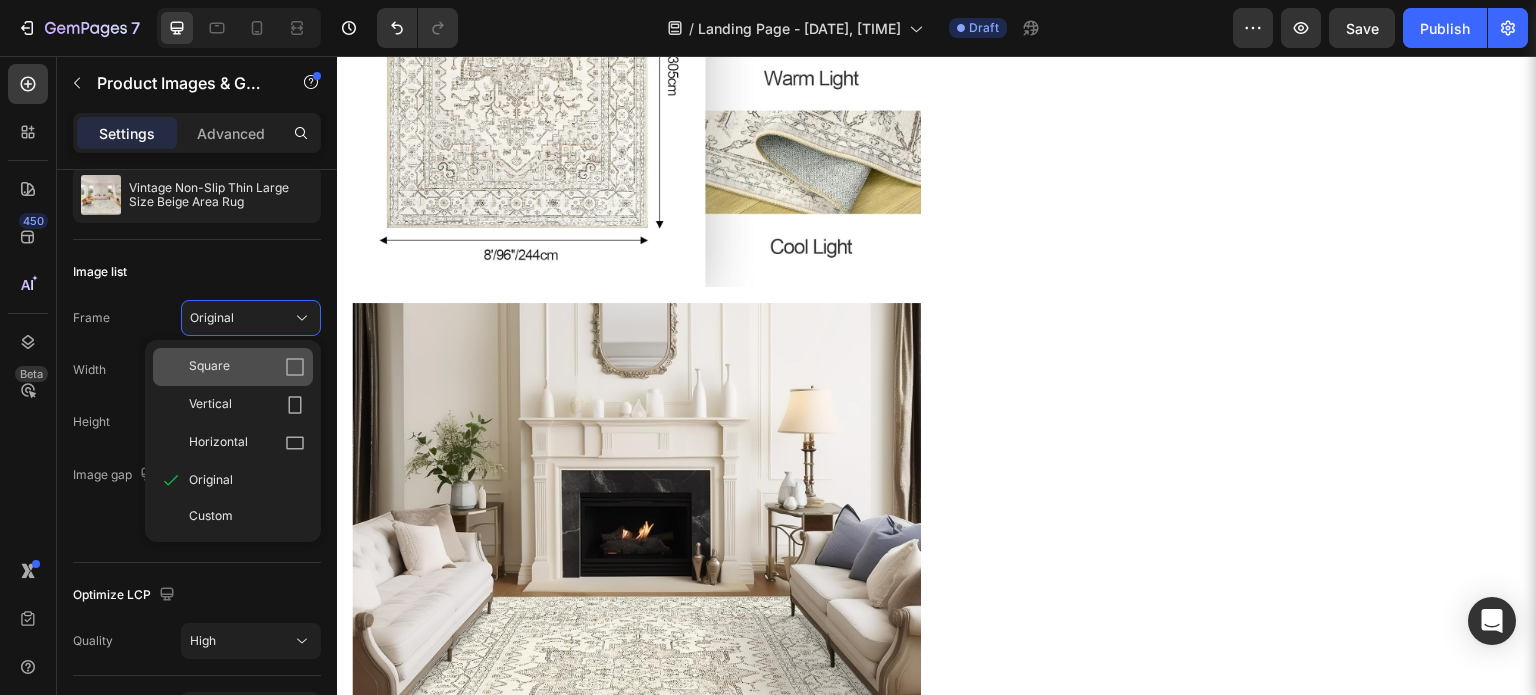 click on "Square" at bounding box center (247, 367) 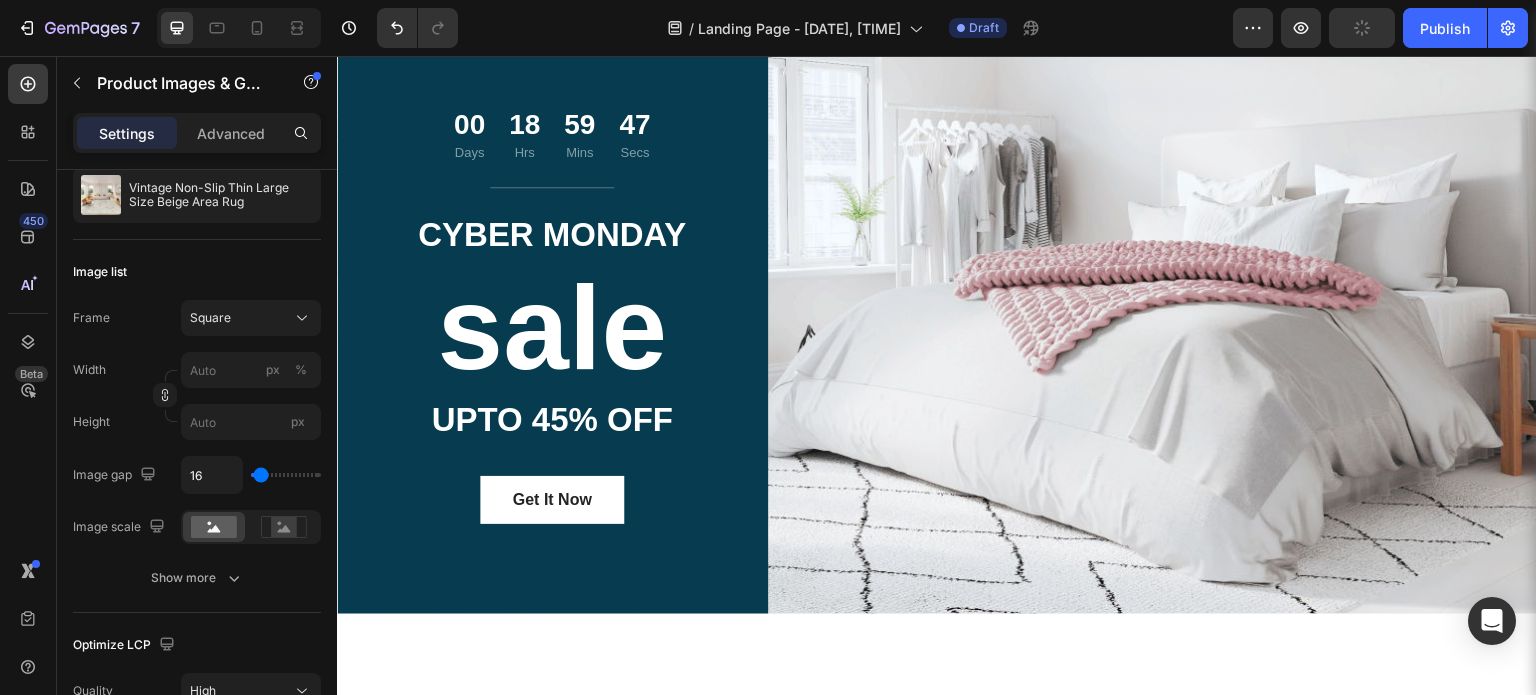 scroll, scrollTop: 0, scrollLeft: 0, axis: both 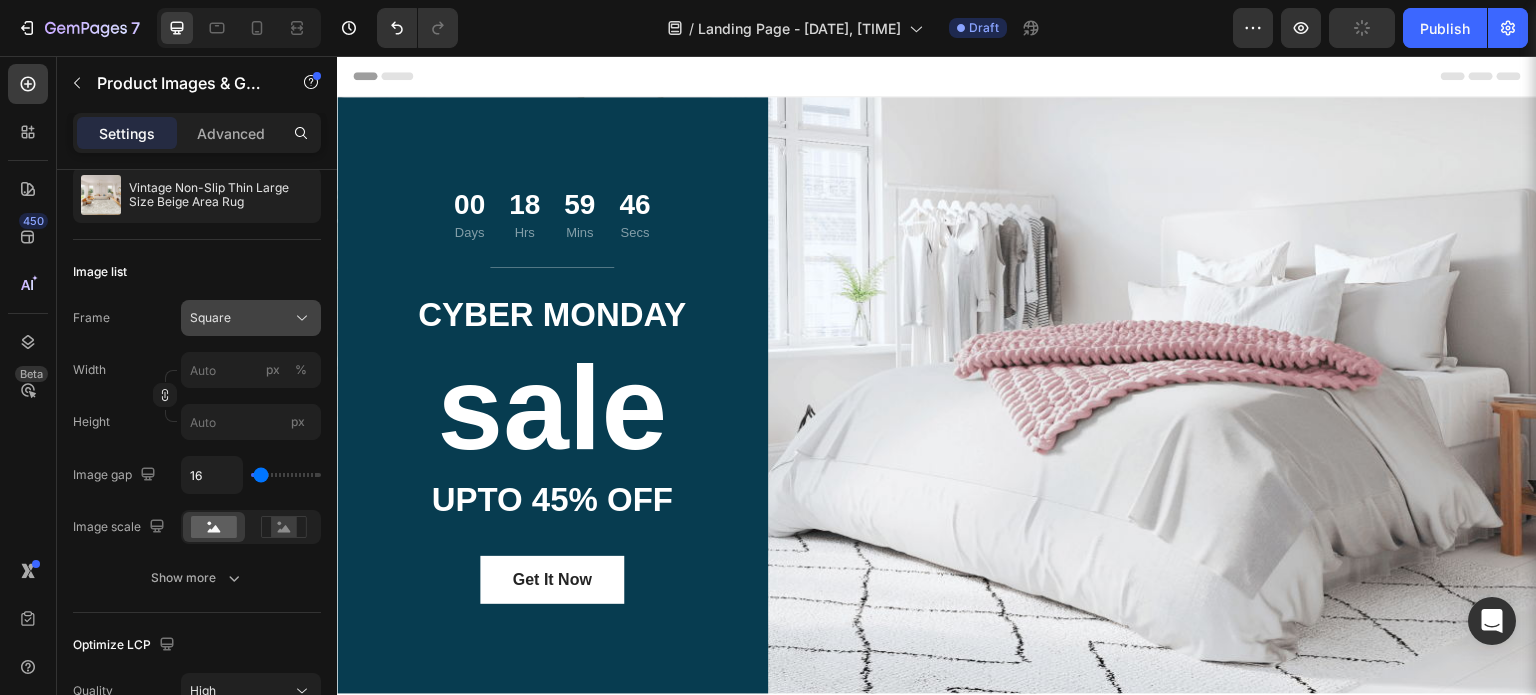 click on "Square" at bounding box center [210, 318] 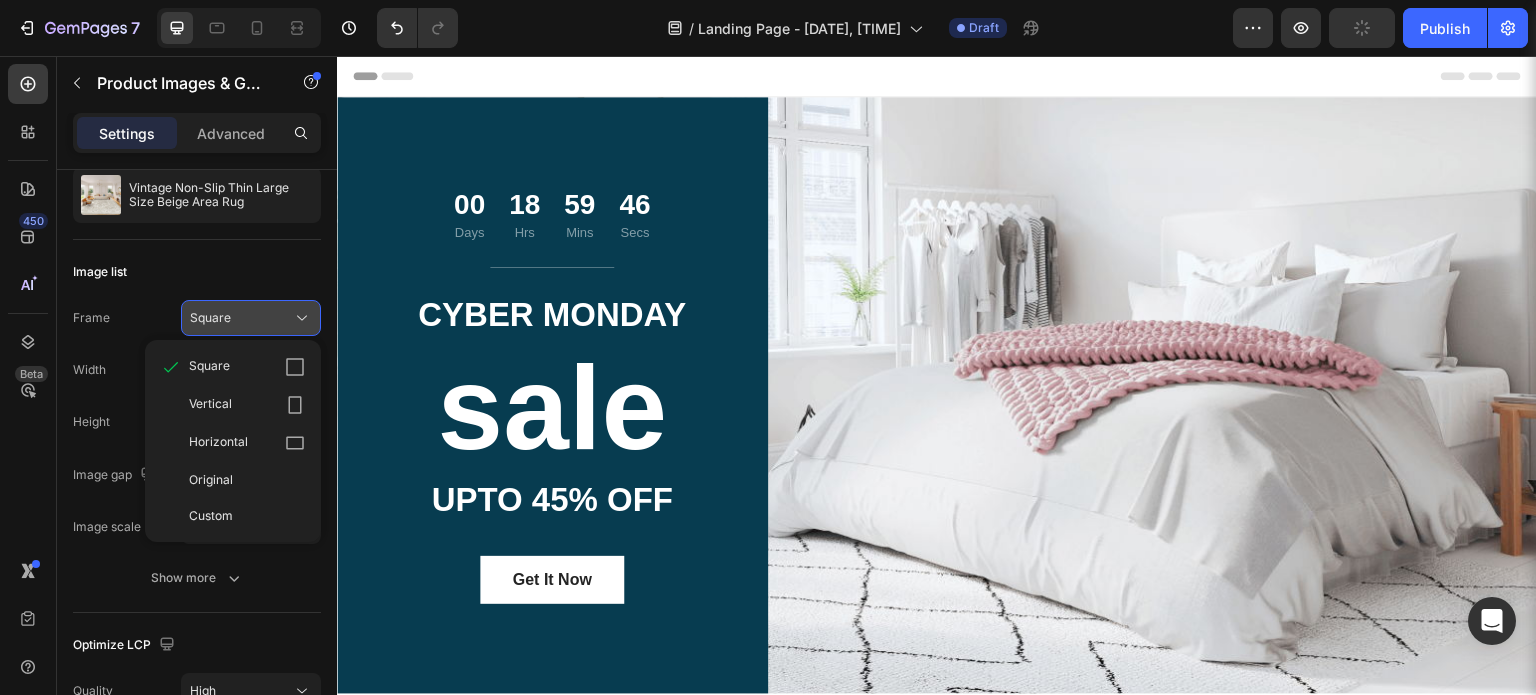 click on "Square" at bounding box center [210, 318] 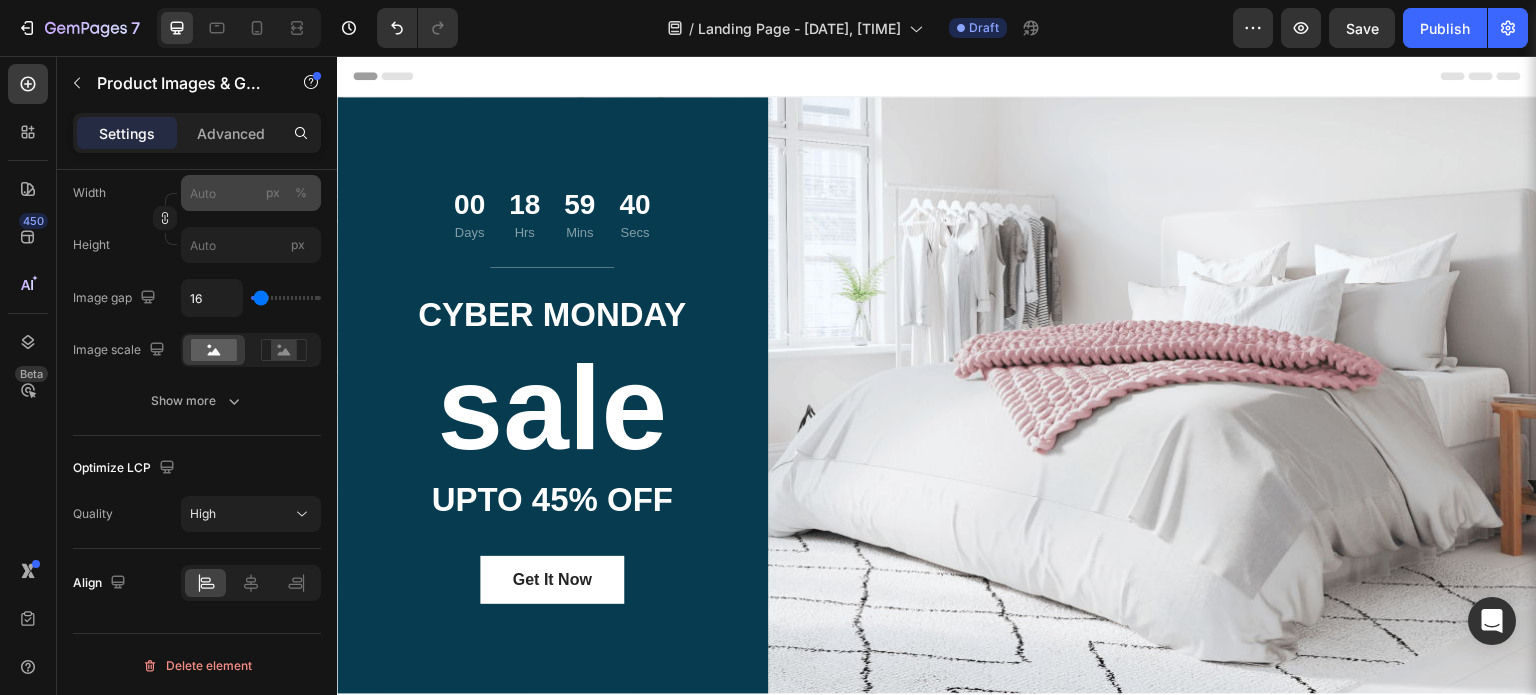 scroll, scrollTop: 0, scrollLeft: 0, axis: both 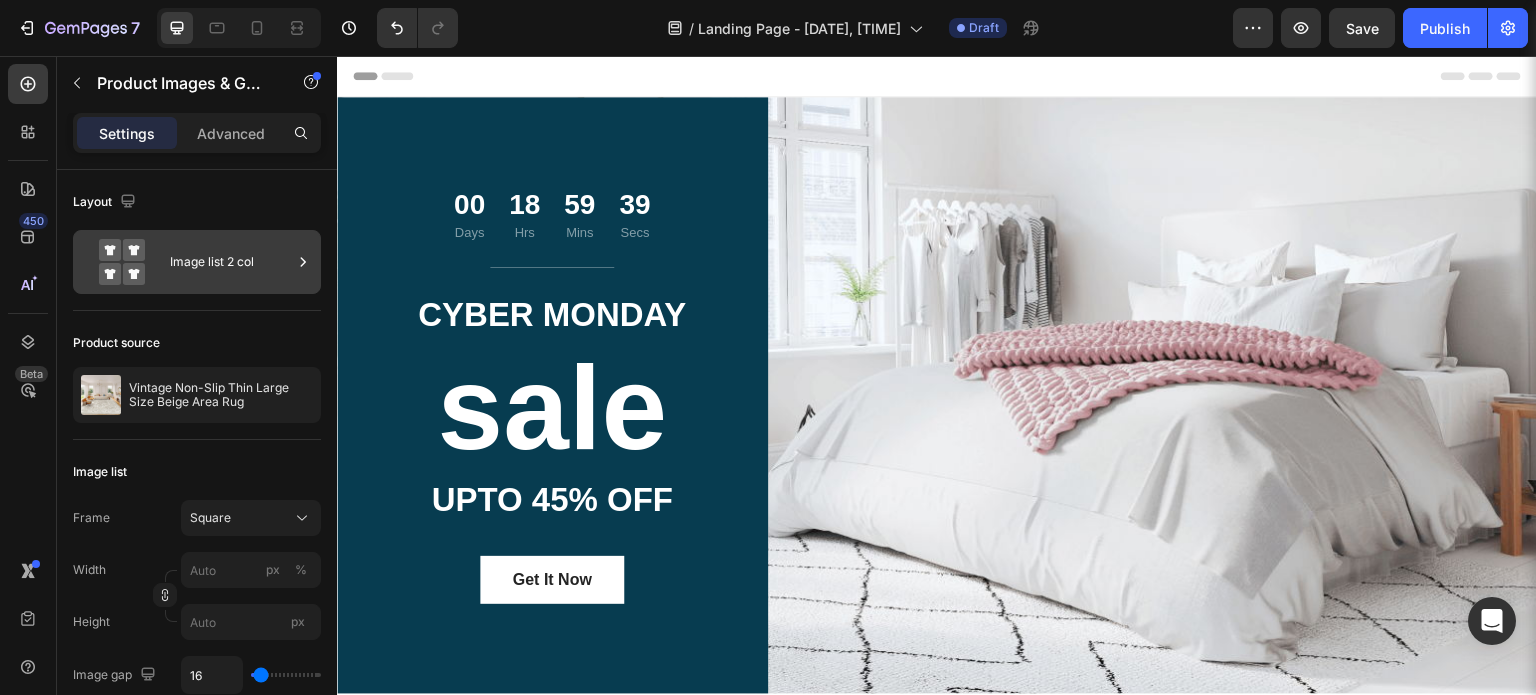 click on "Image list 2 col" at bounding box center (231, 262) 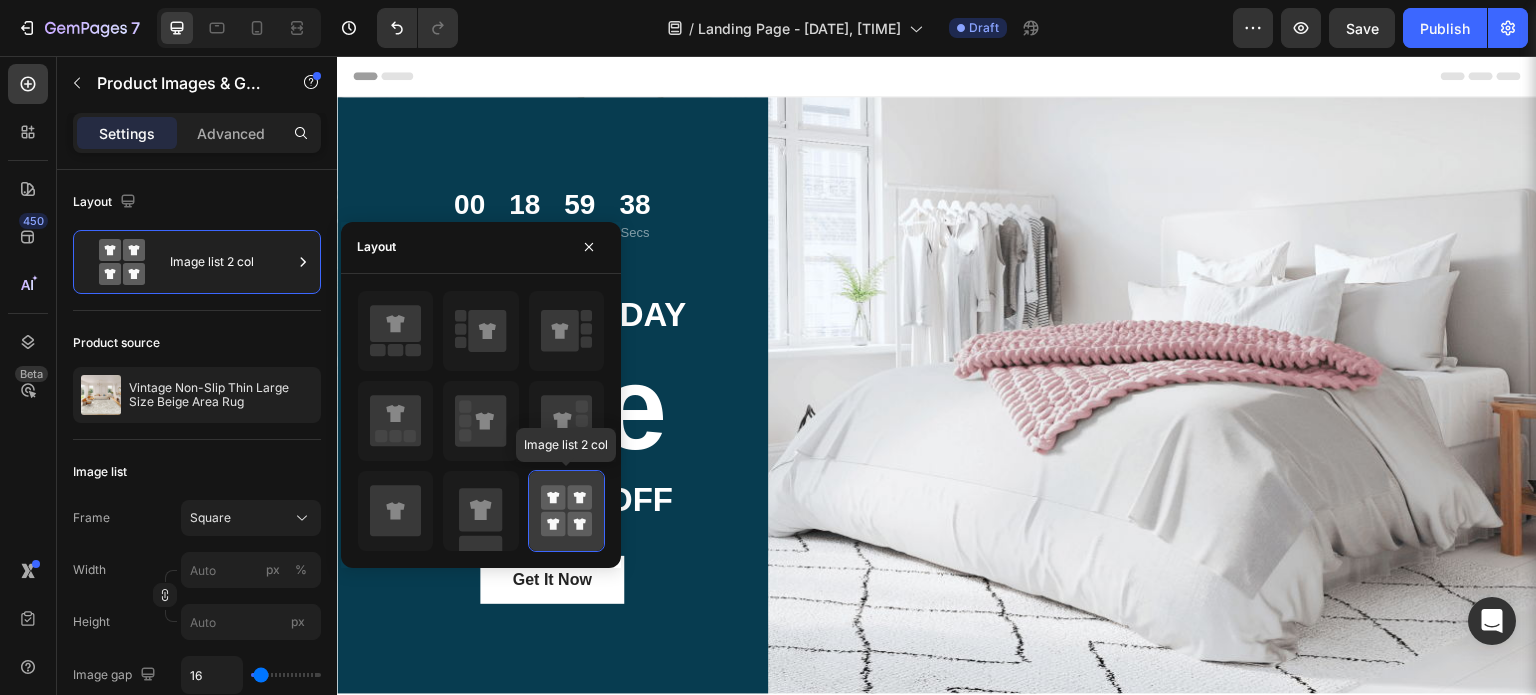 click 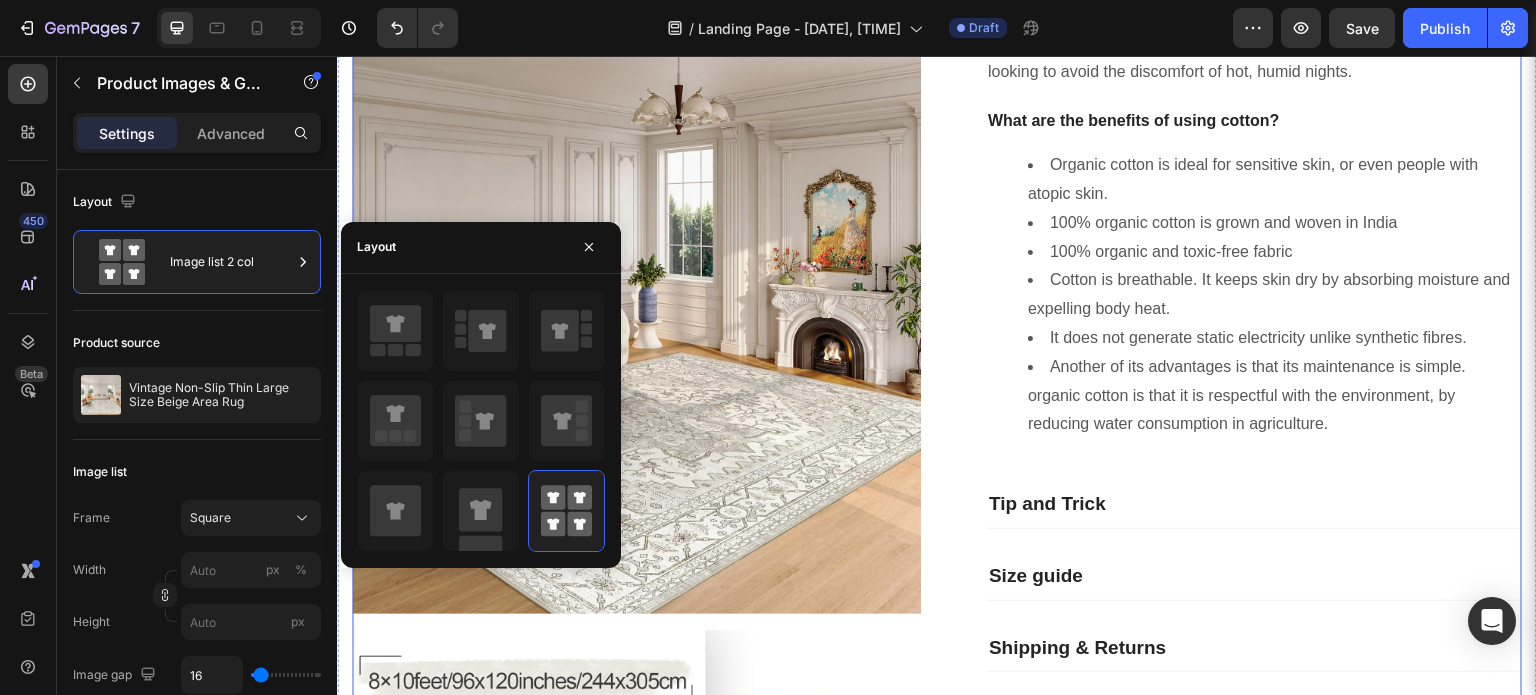 scroll, scrollTop: 1600, scrollLeft: 0, axis: vertical 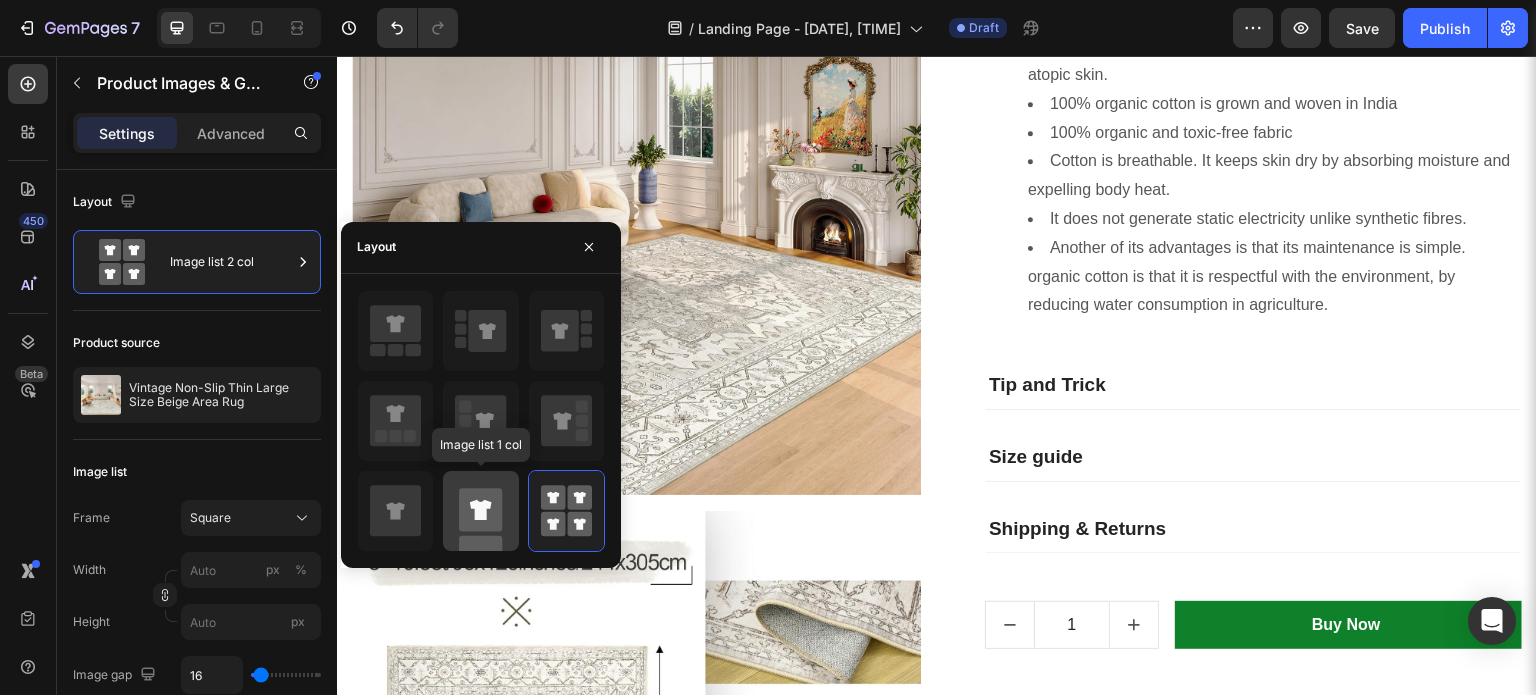 click 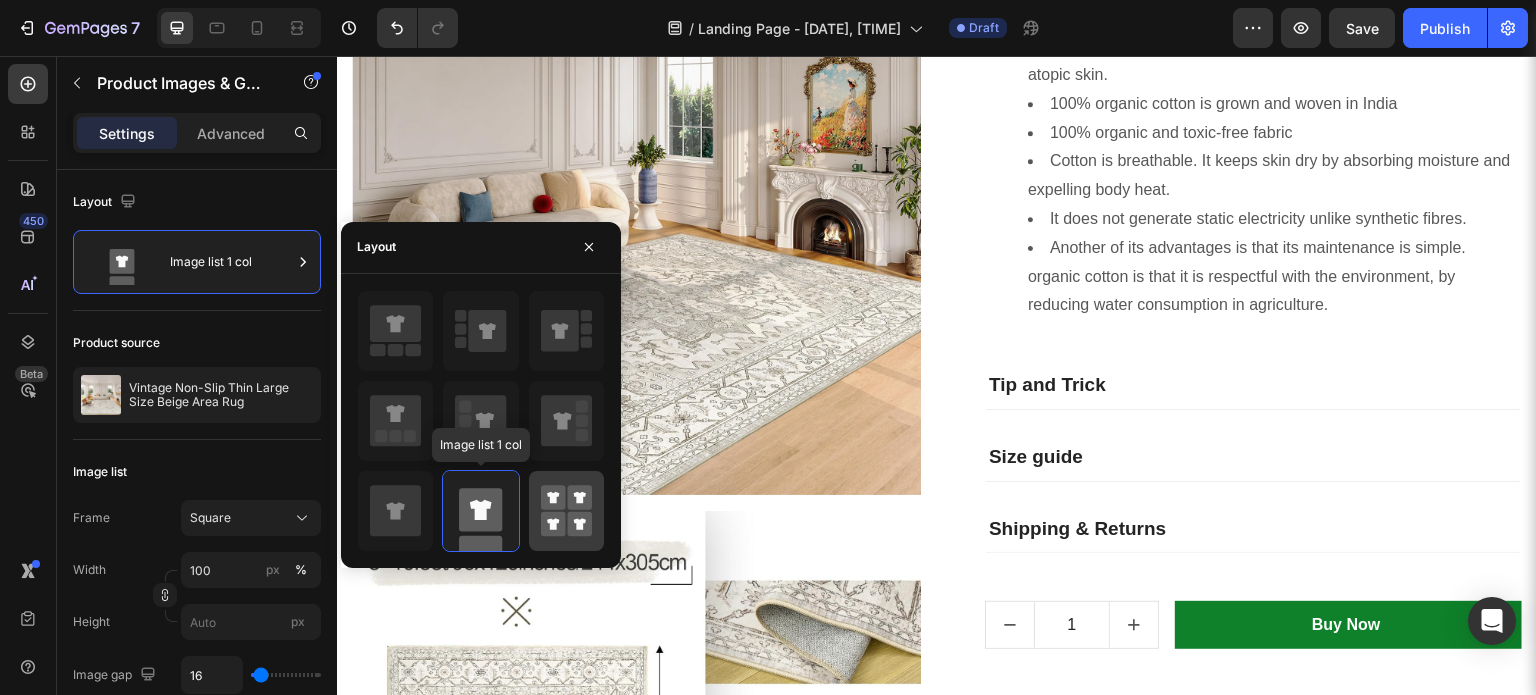 click 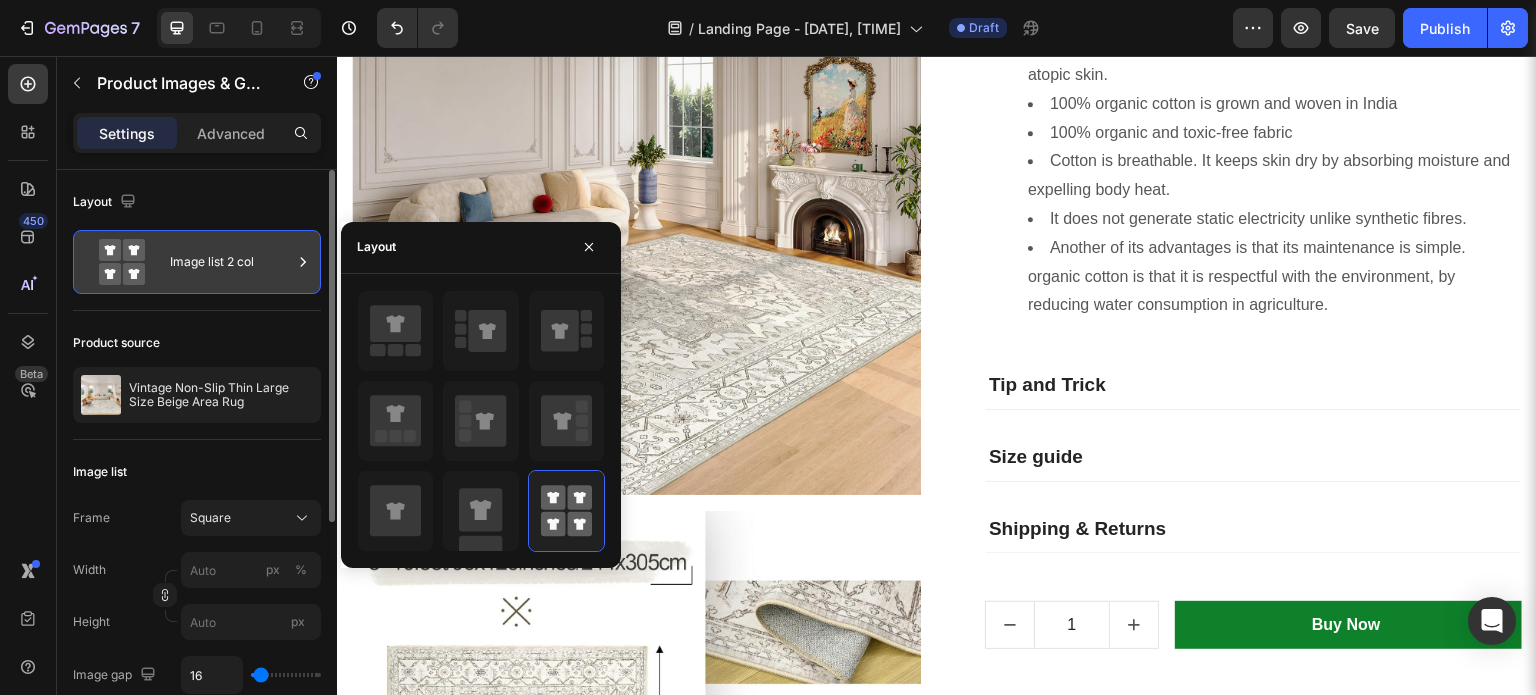 click 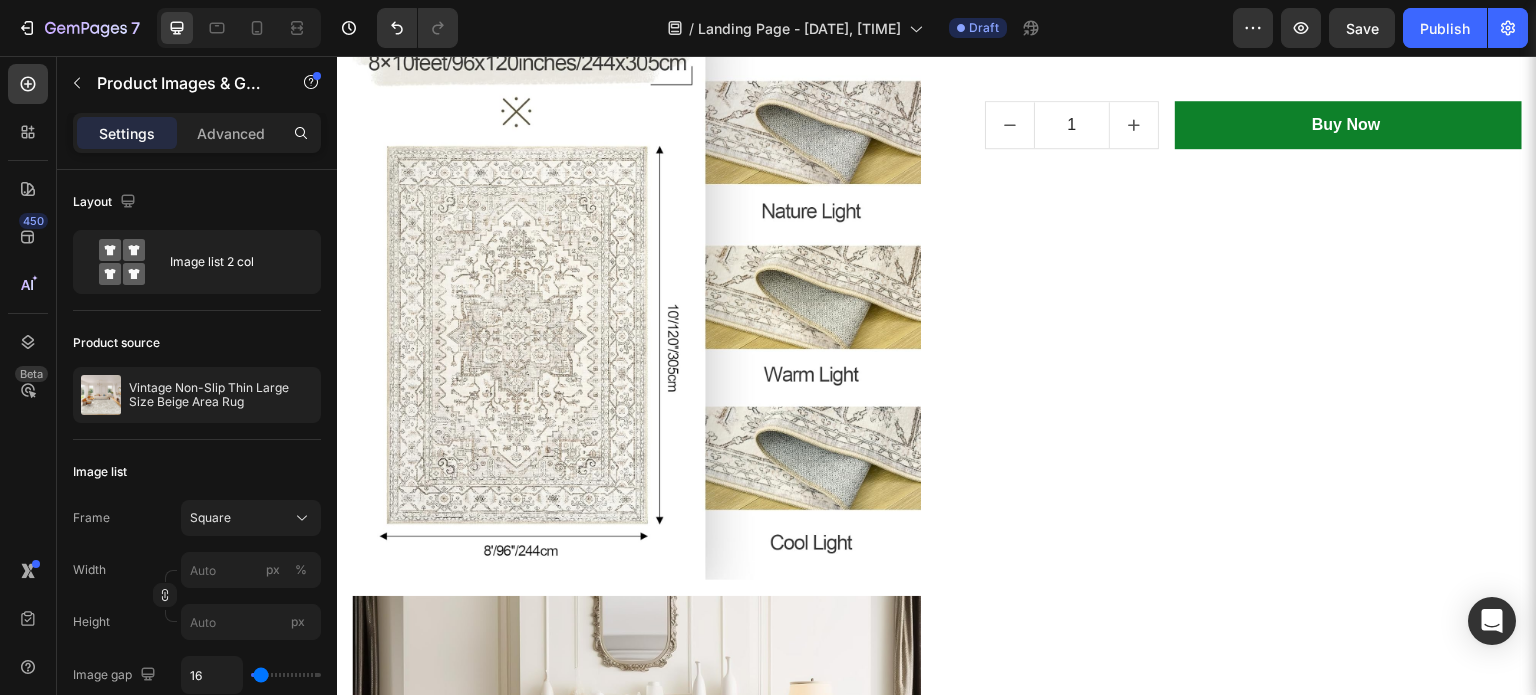 click at bounding box center (636, 295) 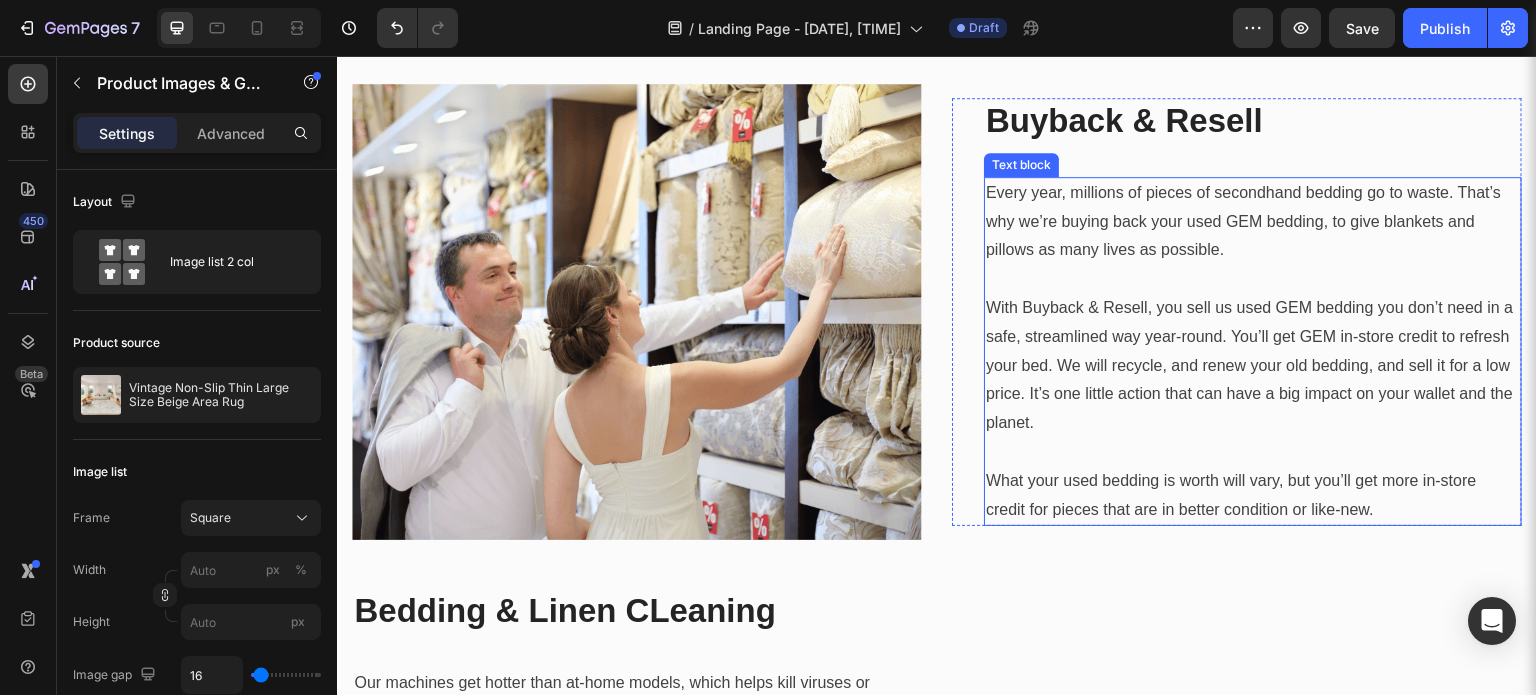 scroll, scrollTop: 5500, scrollLeft: 0, axis: vertical 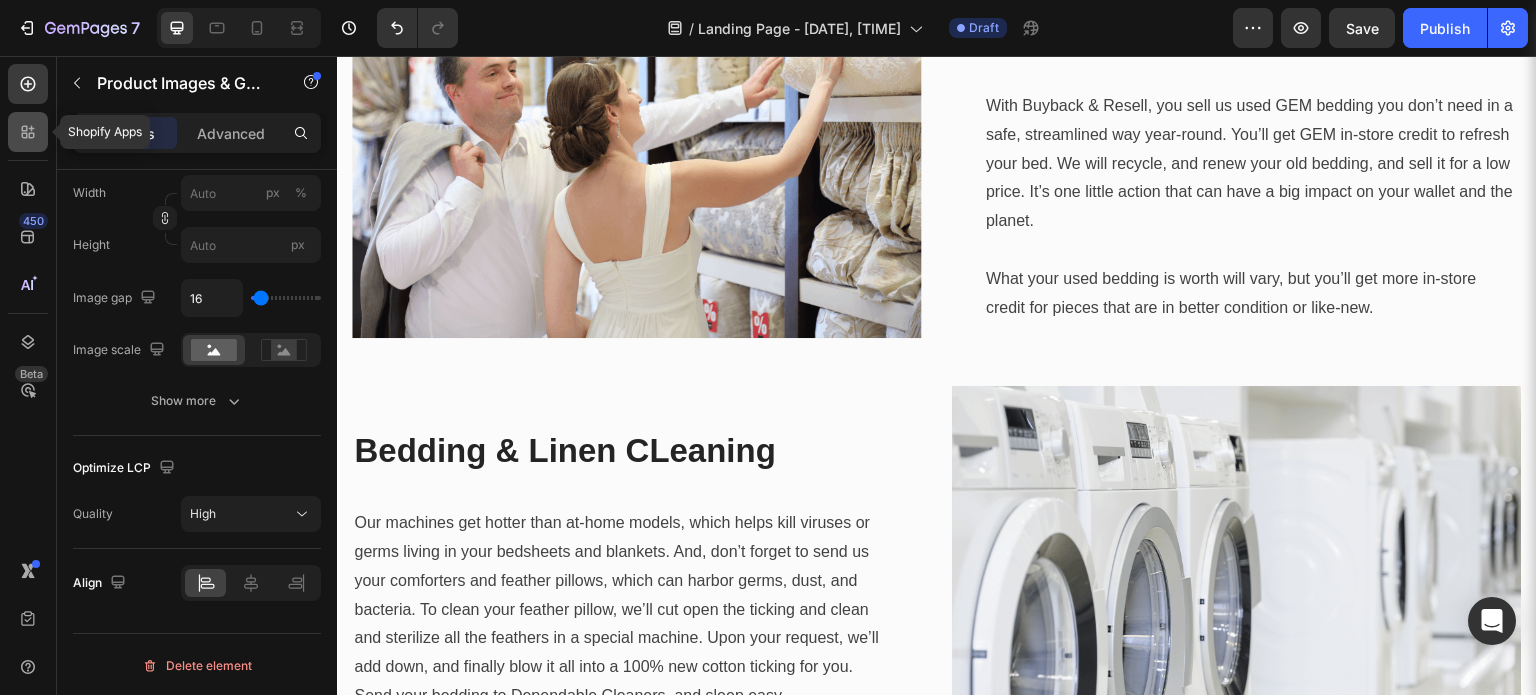 click 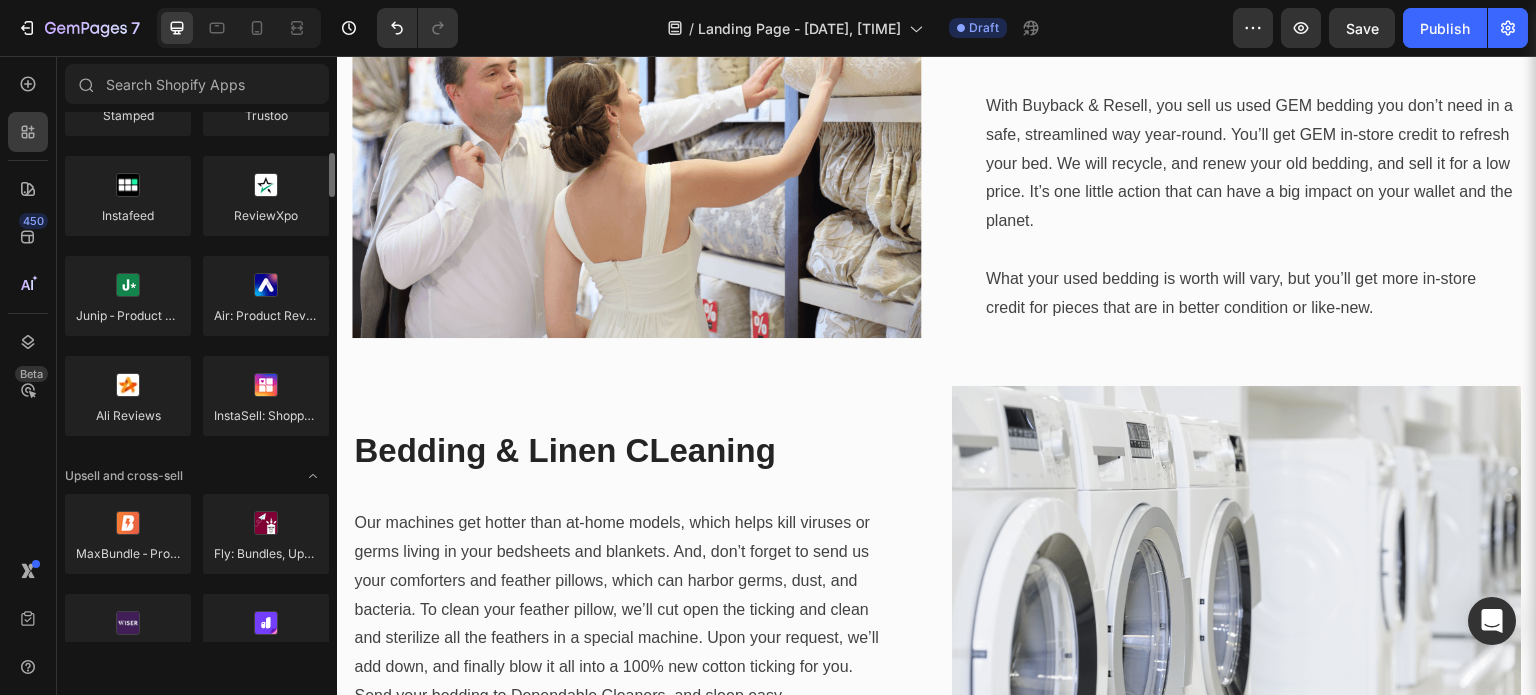 scroll, scrollTop: 0, scrollLeft: 0, axis: both 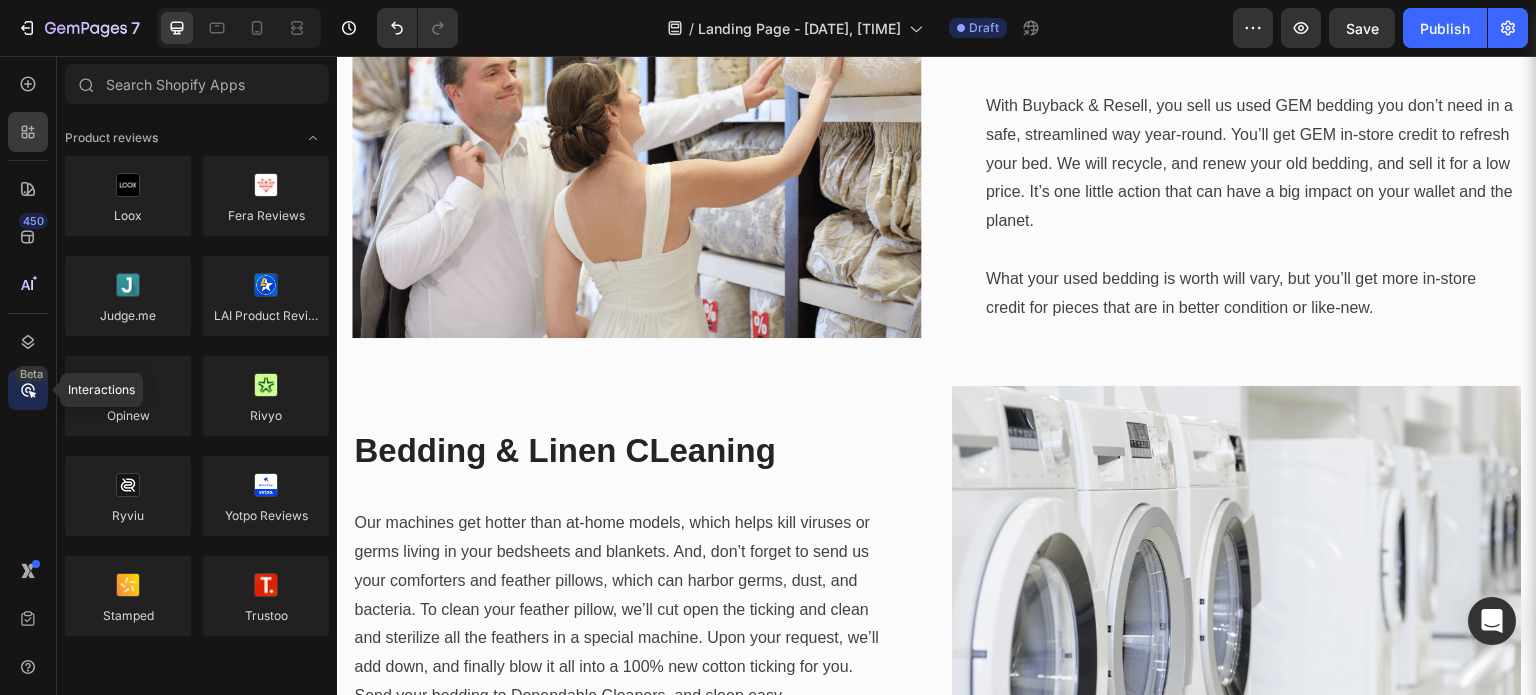 click 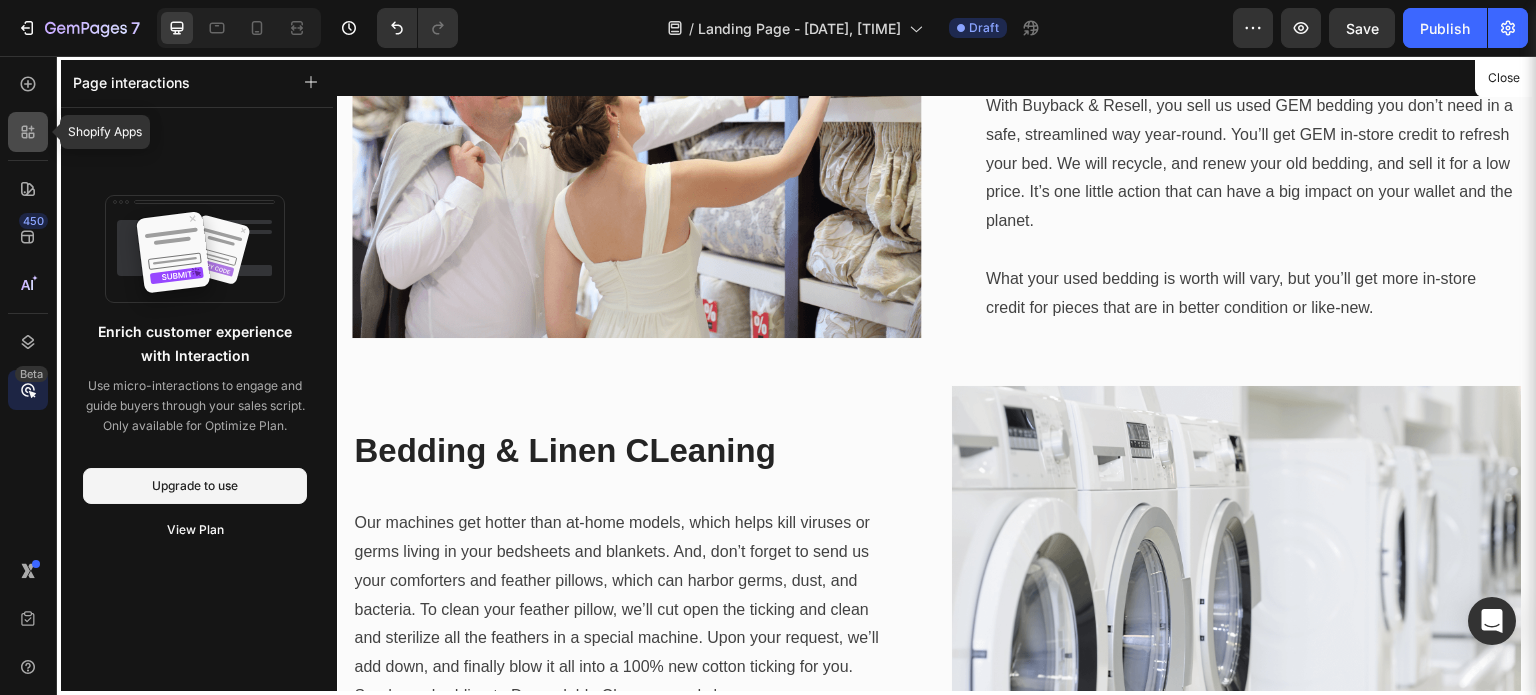 click 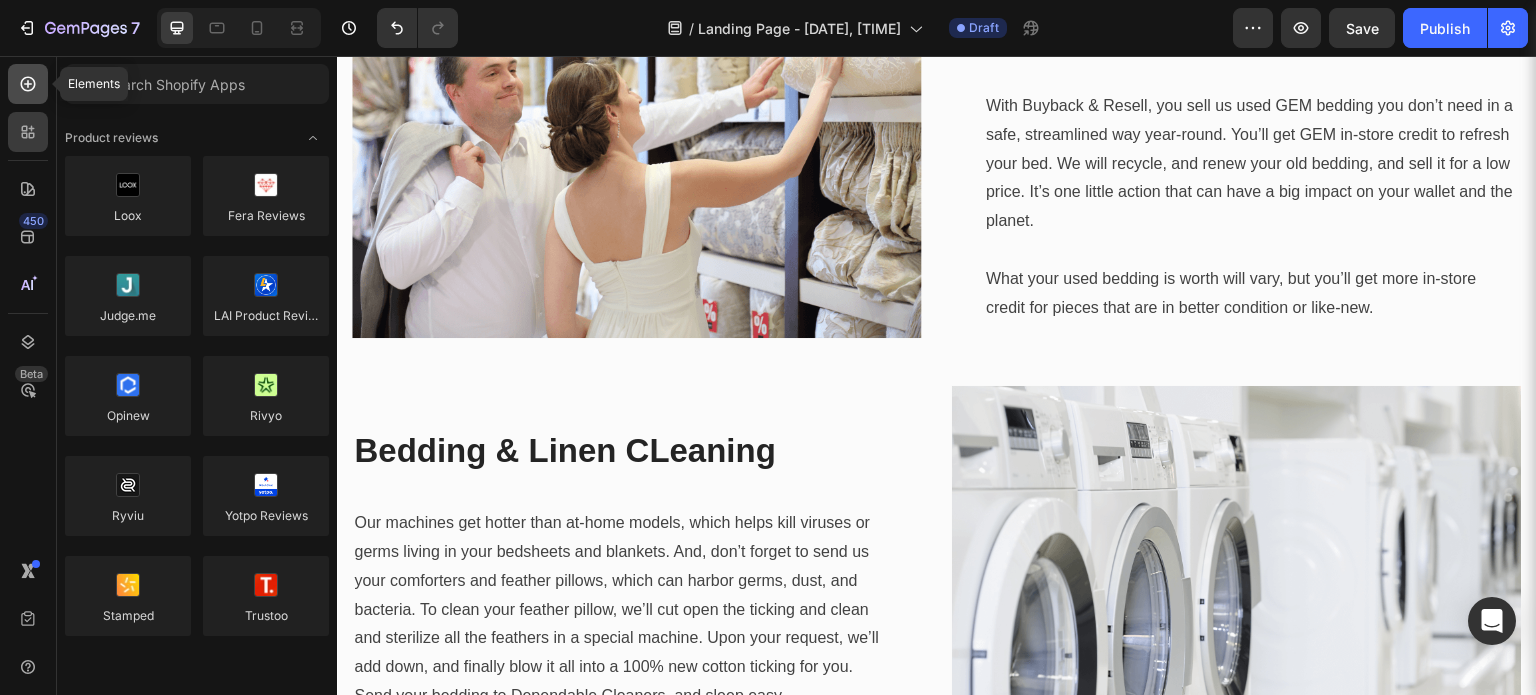 click 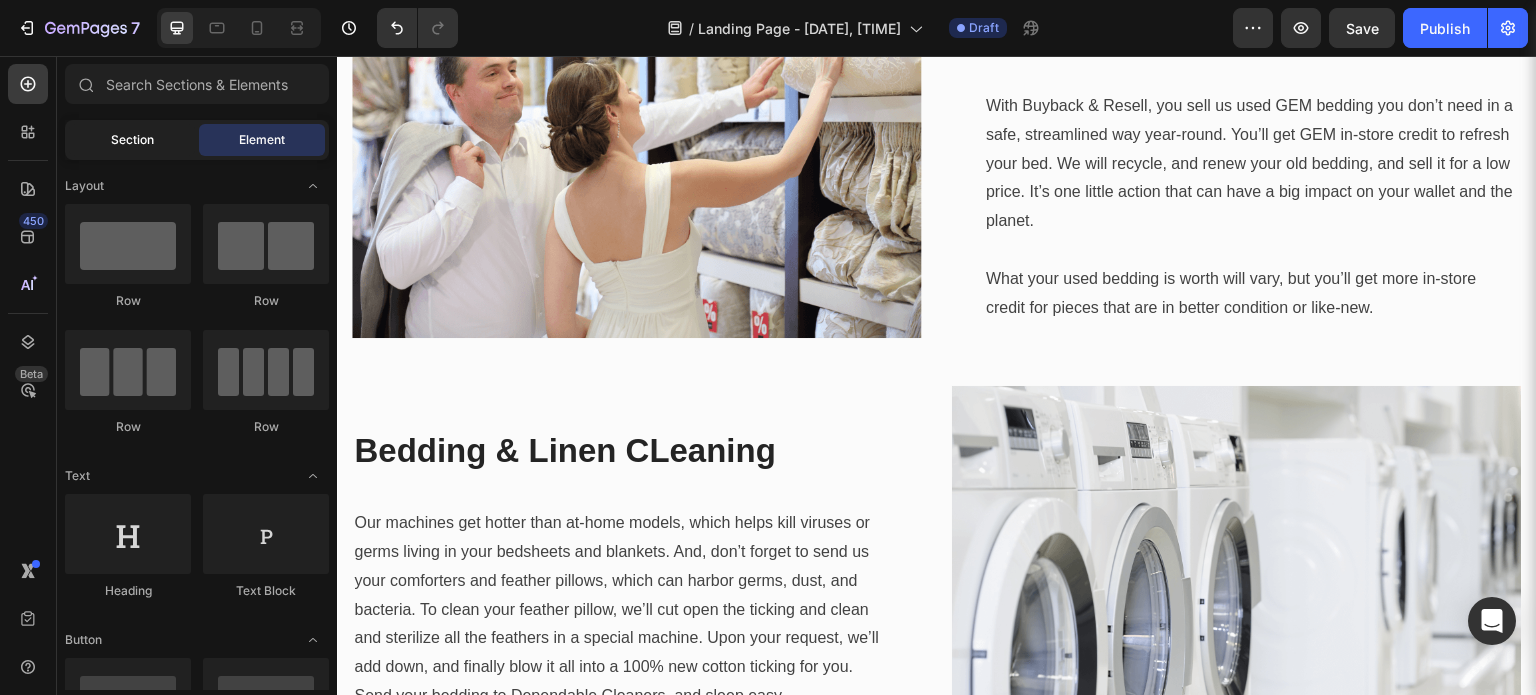 click on "Section" 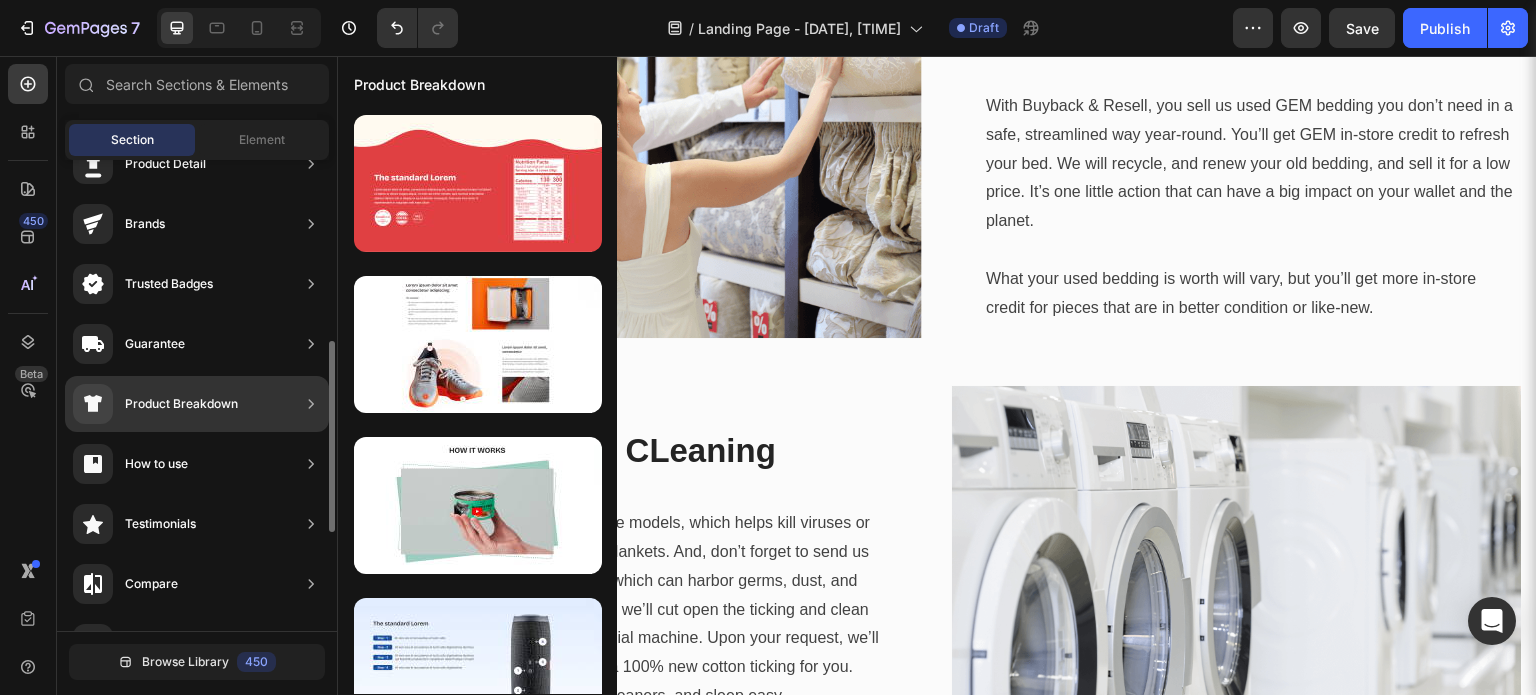 scroll, scrollTop: 300, scrollLeft: 0, axis: vertical 